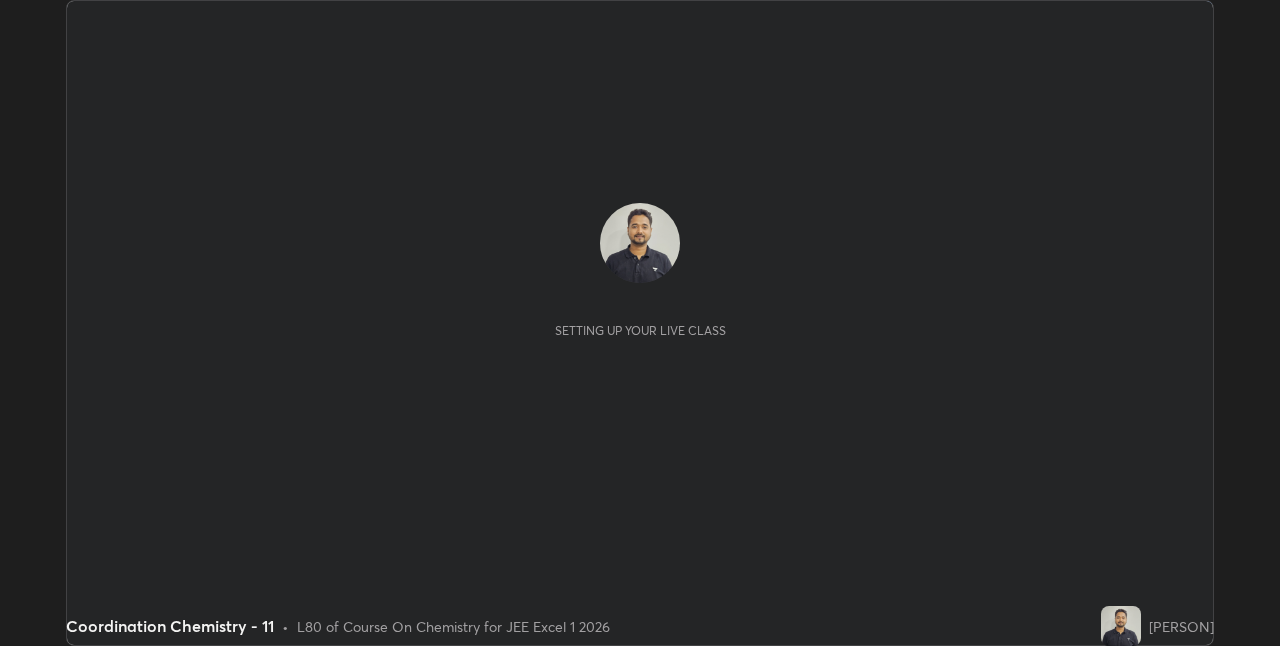 scroll, scrollTop: 0, scrollLeft: 0, axis: both 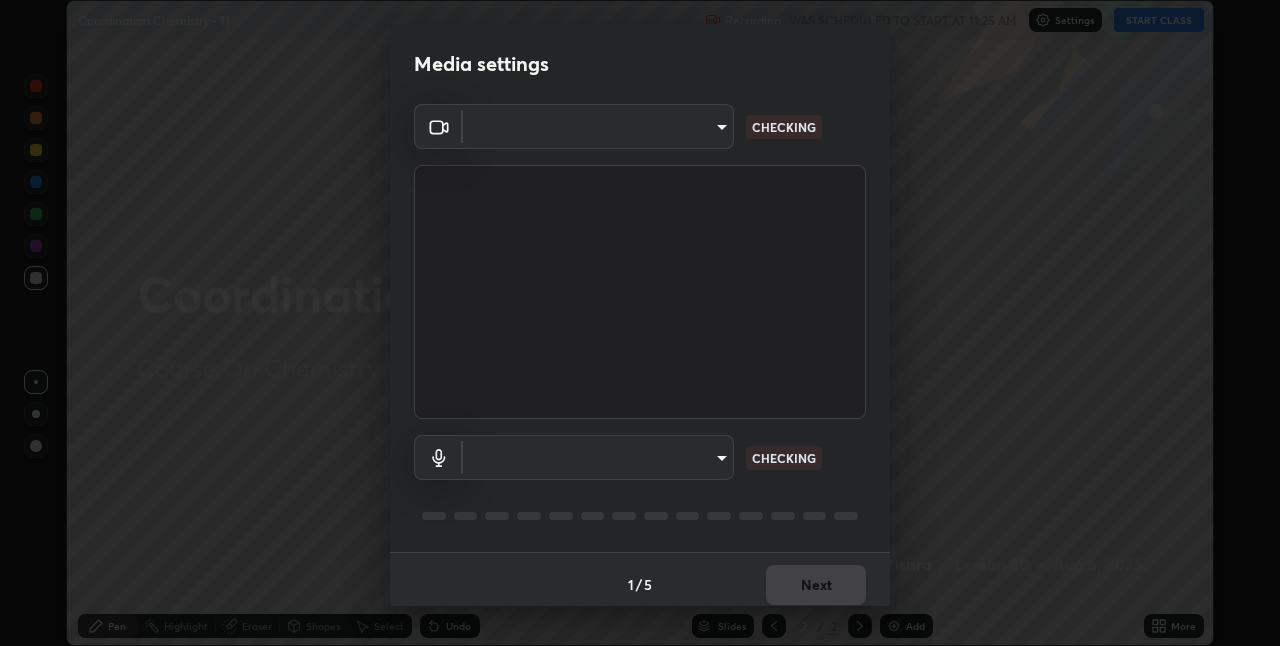 type on "ab575cb34c87f85e5516d662d1ce61e9bdcdf9427f029c366d32db6494063bf2" 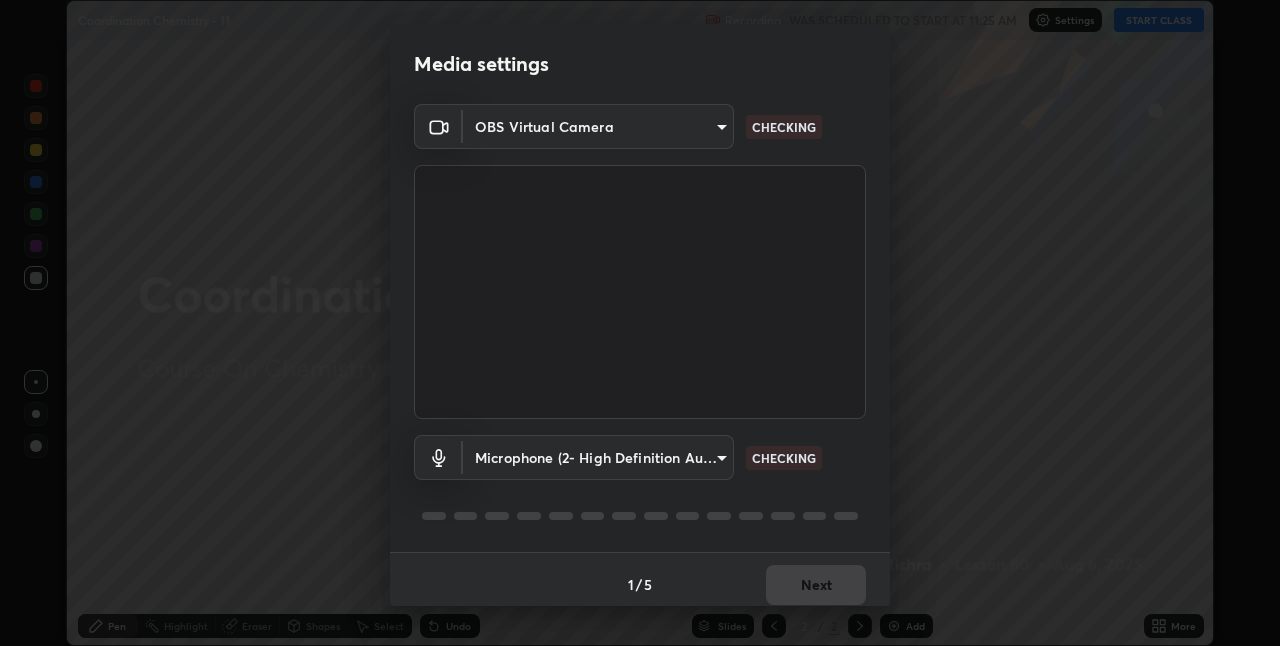 click on "Erase all Coordination Chemistry - 11 Recording WAS SCHEDULED TO START AT  11:25 AM Settings START CLASS Setting up your live class Coordination Chemistry - 11 • L80 of Course On Chemistry for JEE Excel 1 2026 [PERSON] Pen Highlight Eraser Shapes Select Undo Slides 2 / 2 Add More No doubts shared Encourage your learners to ask a doubt for better clarity Report an issue Reason for reporting Buffering Chat not working Audio - Video sync issue Educator video quality low ​ Attach an image Report Media settings OBS Virtual Camera [HASH] CHECKING Microphone (2- High Definition Audio Device) [HASH] CHECKING 1 / 5 Next" at bounding box center (640, 323) 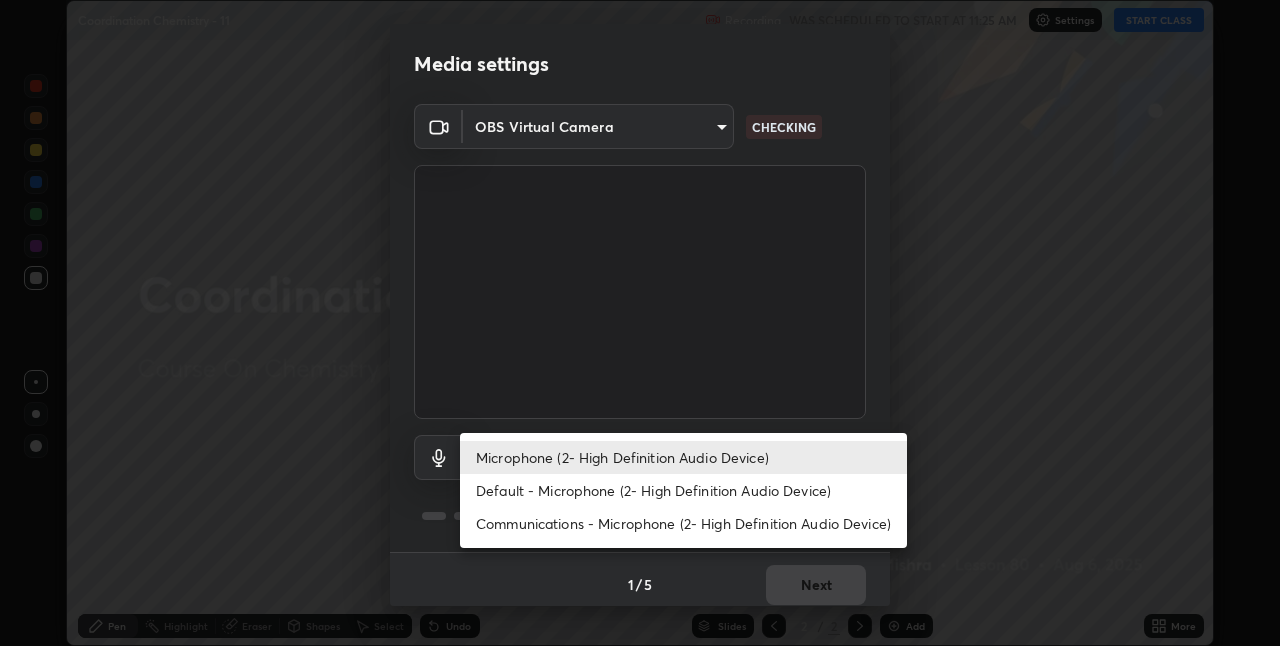 click on "Default - Microphone (2- High Definition Audio Device)" at bounding box center [683, 490] 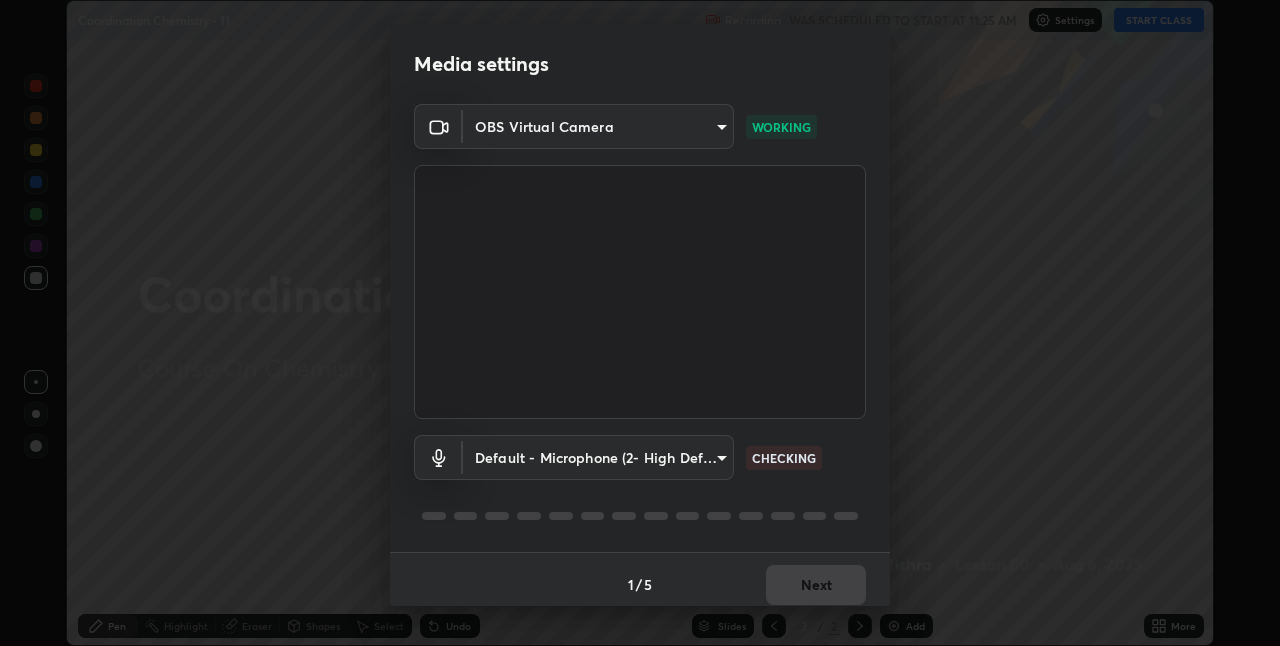 click on "Erase all Coordination Chemistry - 11 Recording WAS SCHEDULED TO START AT  11:25 AM Settings START CLASS Setting up your live class Coordination Chemistry - 11 • L80 of Course On Chemistry for JEE Excel 1 2026 [PERSON] Pen Highlight Eraser Shapes Select Undo Slides 2 / 2 Add More No doubts shared Encourage your learners to ask a doubt for better clarity Report an issue Reason for reporting Buffering Chat not working Audio - Video sync issue Educator video quality low ​ Attach an image Report Media settings OBS Virtual Camera [HASH] WORKING Default - Microphone (2- High Definition Audio Device) default CHECKING 1 / 5 Next" at bounding box center (640, 323) 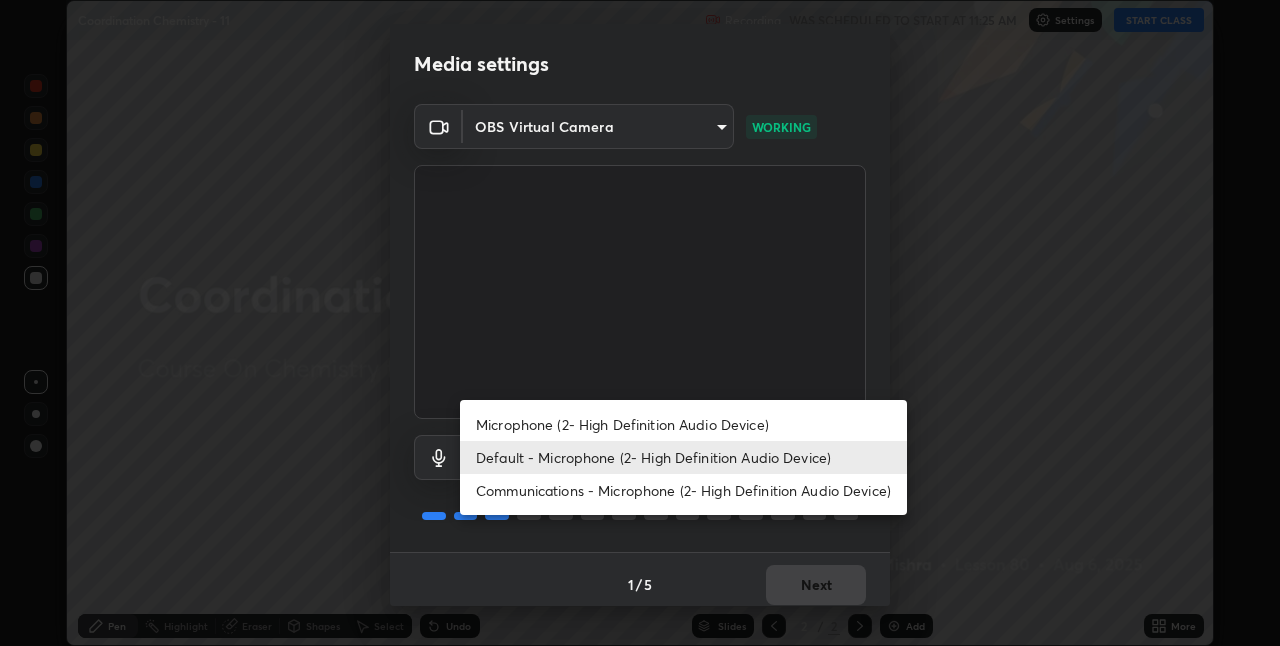 click on "Microphone (2- High Definition Audio Device)" at bounding box center [683, 424] 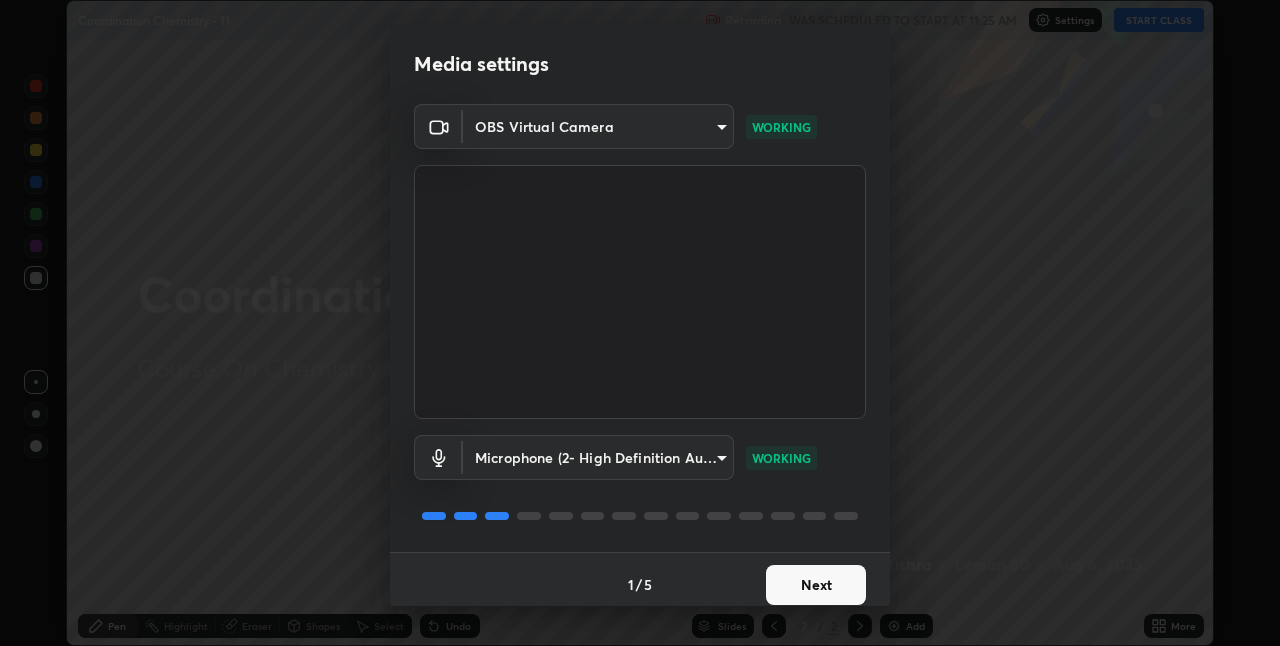 click on "Next" at bounding box center [816, 585] 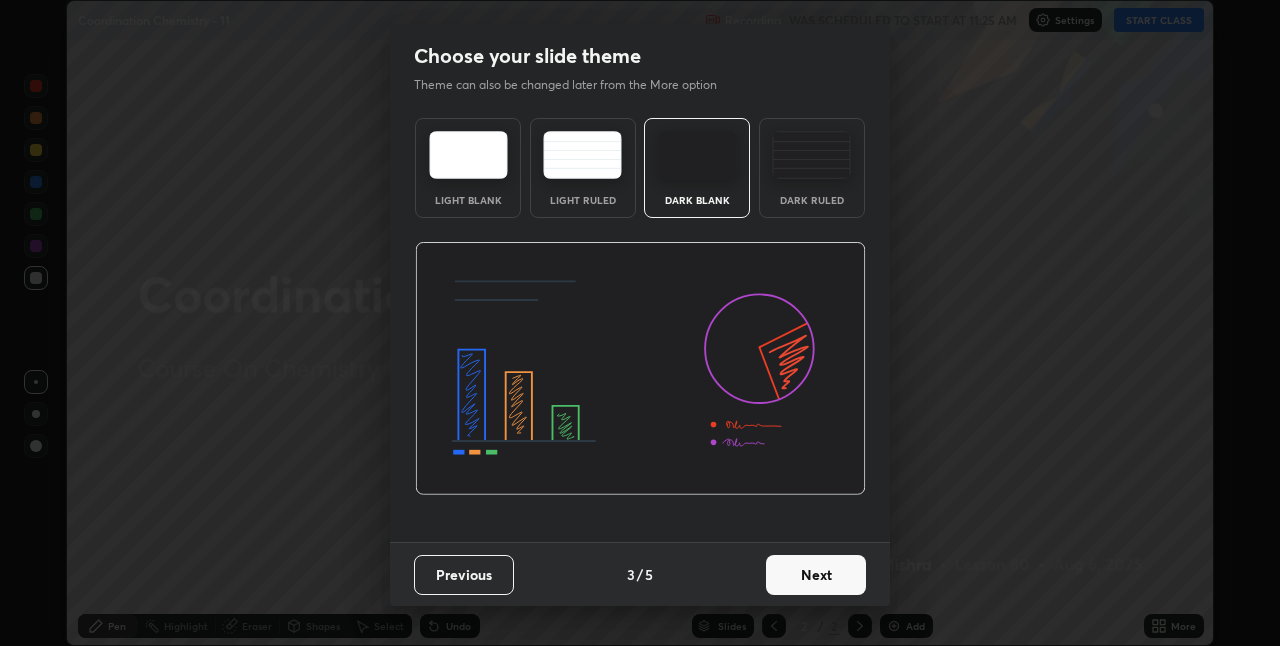 click on "Next" at bounding box center (816, 575) 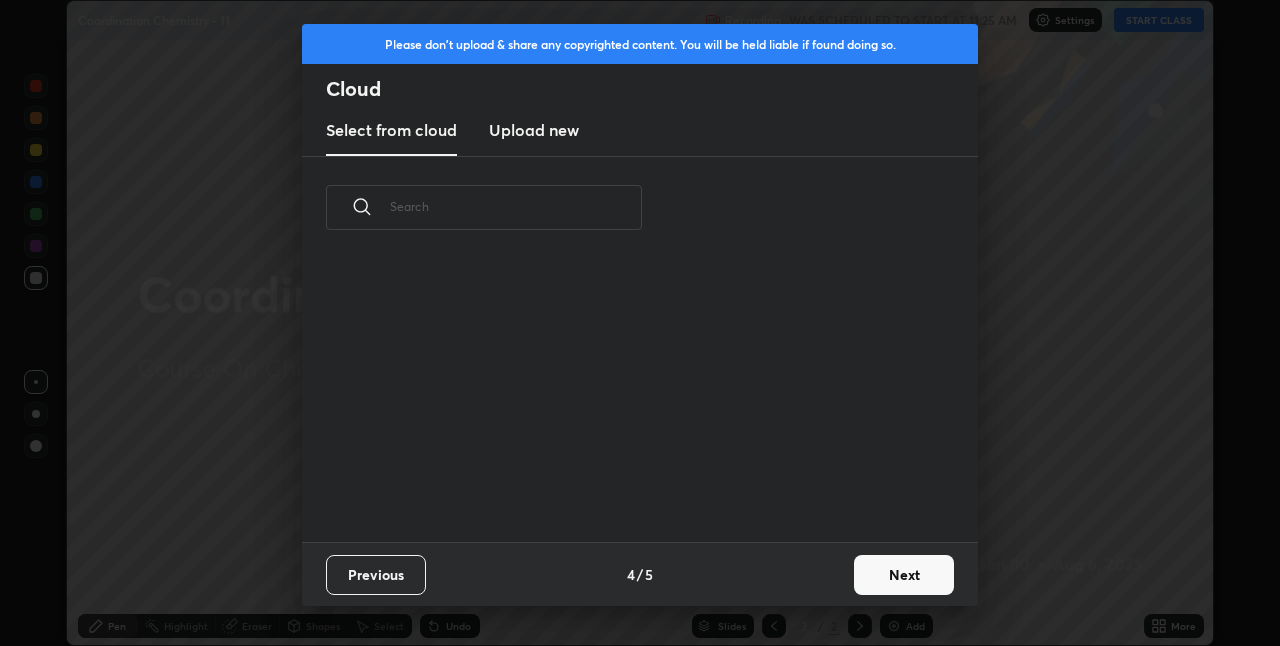 scroll, scrollTop: 7, scrollLeft: 11, axis: both 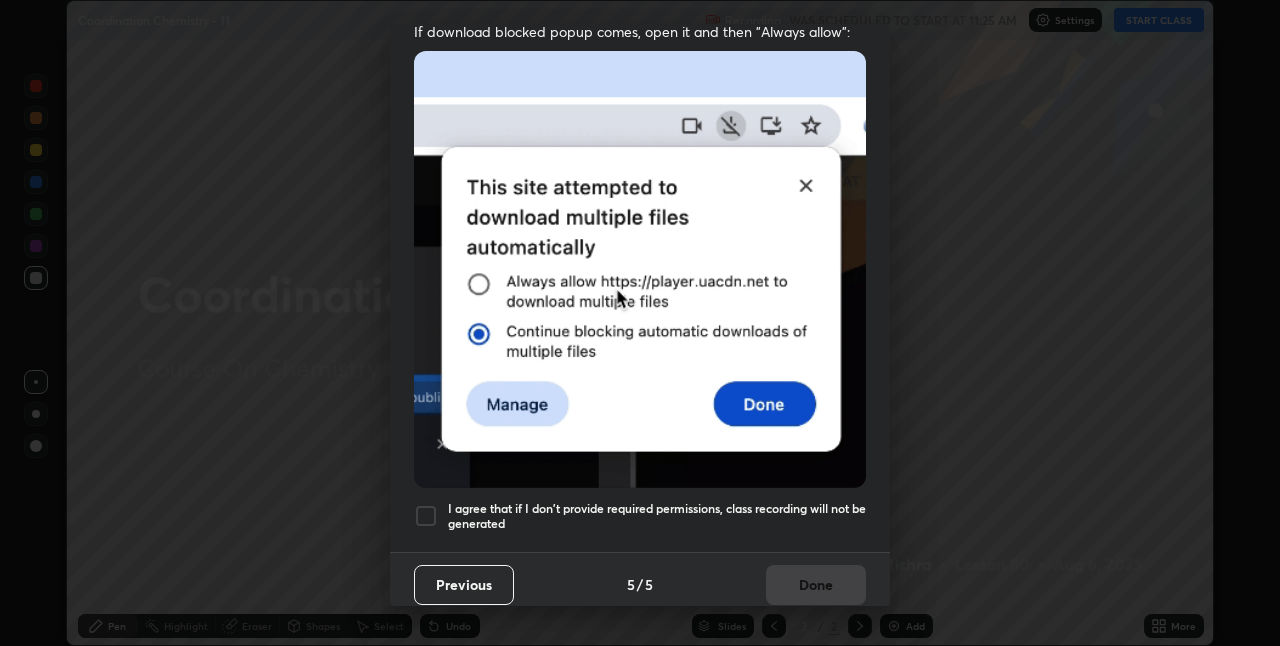 click on "I agree that if I don't provide required permissions, class recording will not be generated" at bounding box center (657, 516) 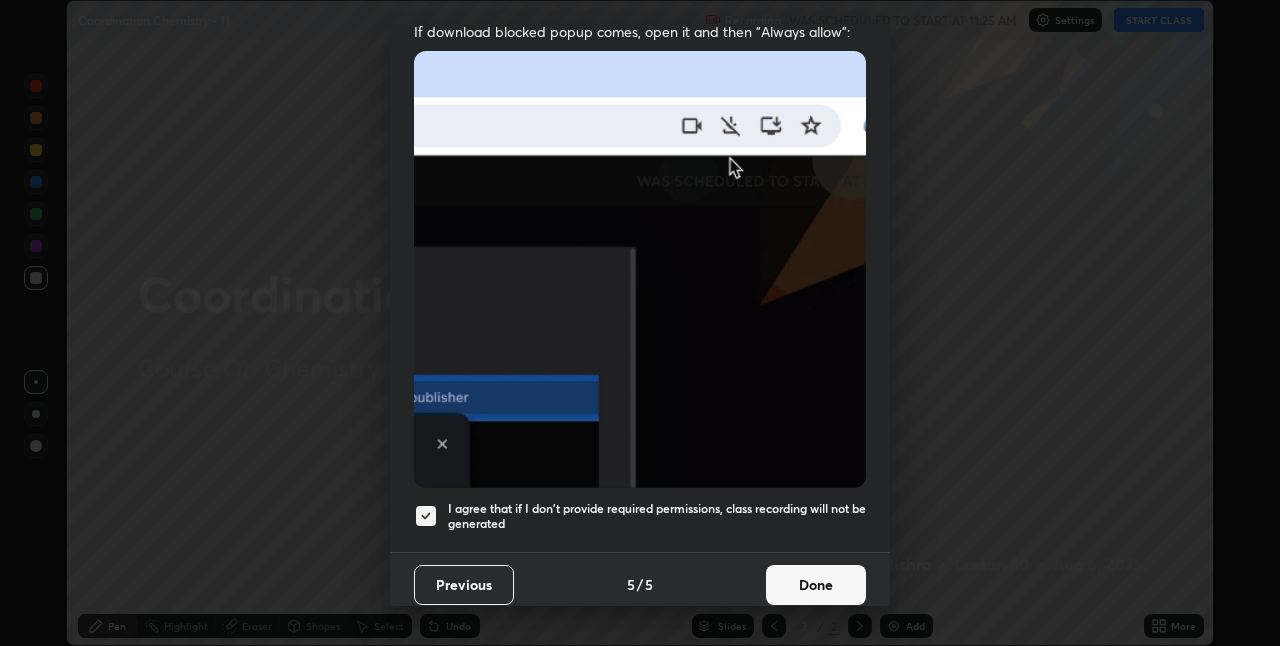 click on "Done" at bounding box center [816, 585] 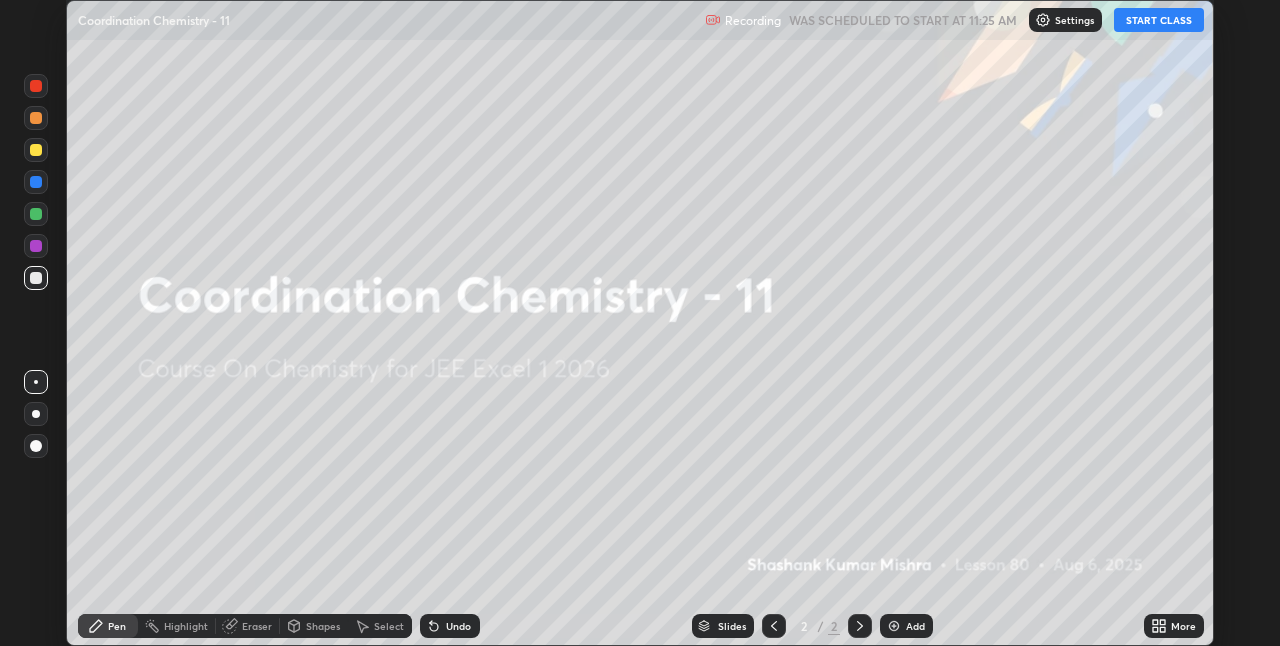 click on "START CLASS" at bounding box center (1159, 20) 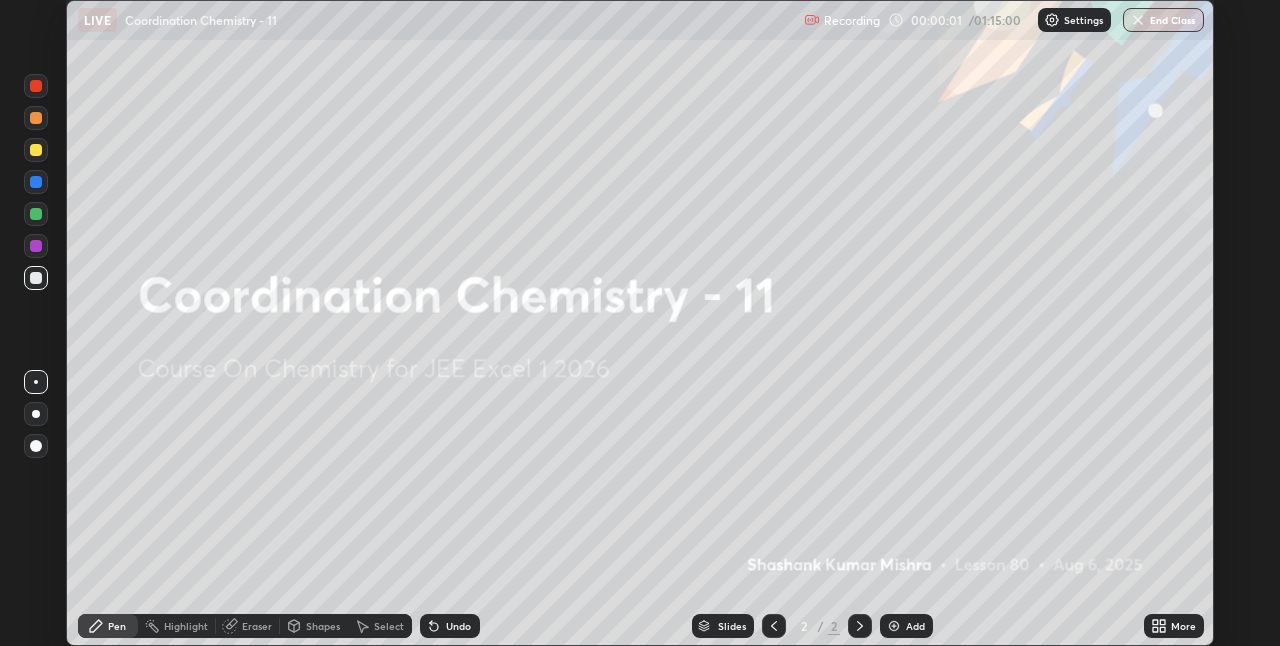 click 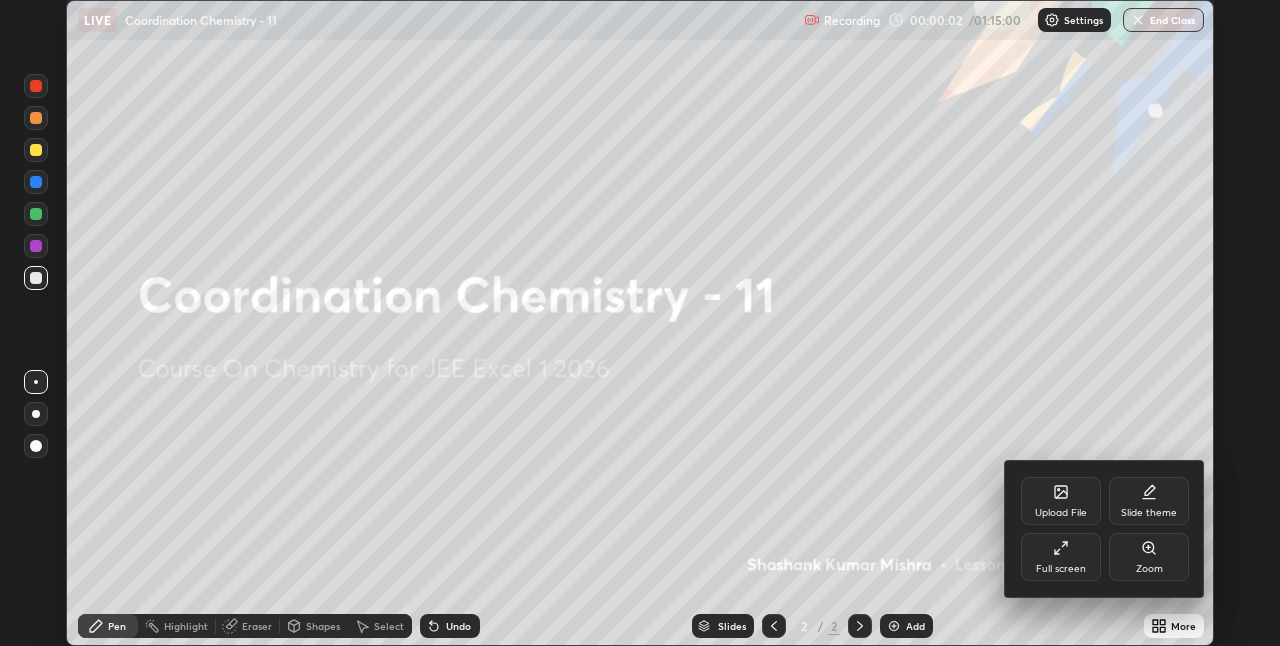 click on "Full screen" at bounding box center [1061, 557] 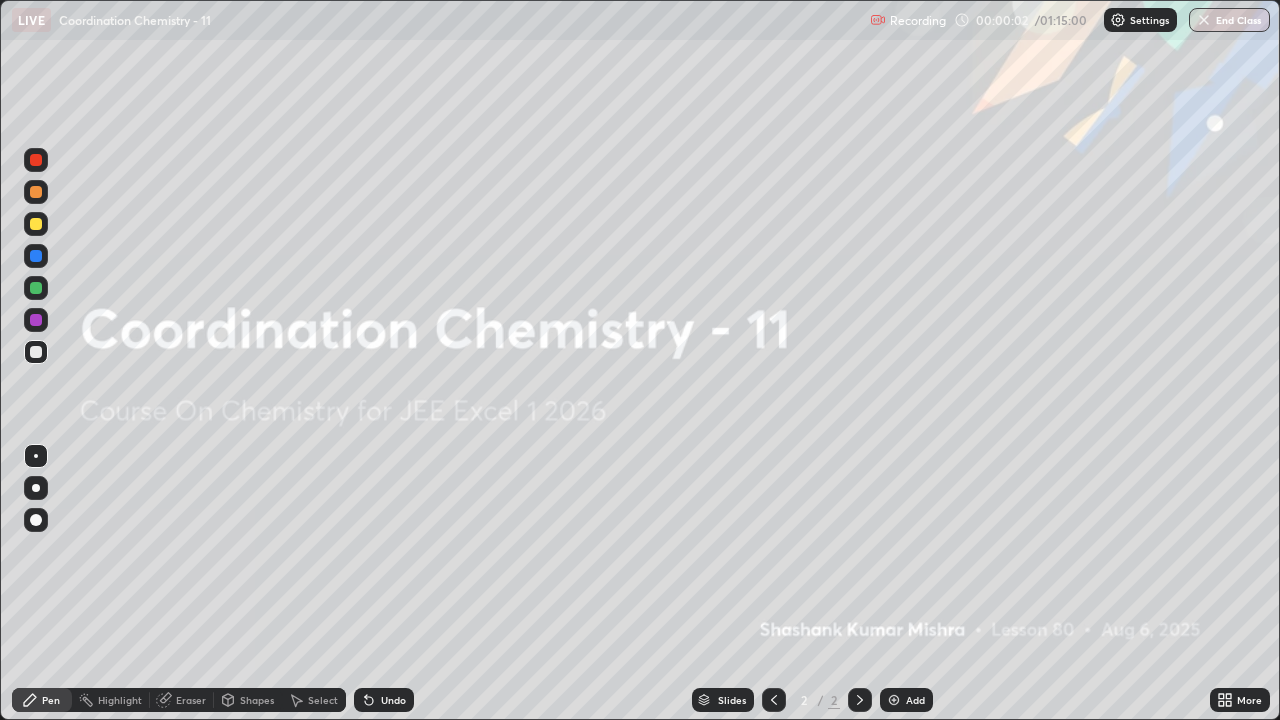 scroll, scrollTop: 99280, scrollLeft: 98720, axis: both 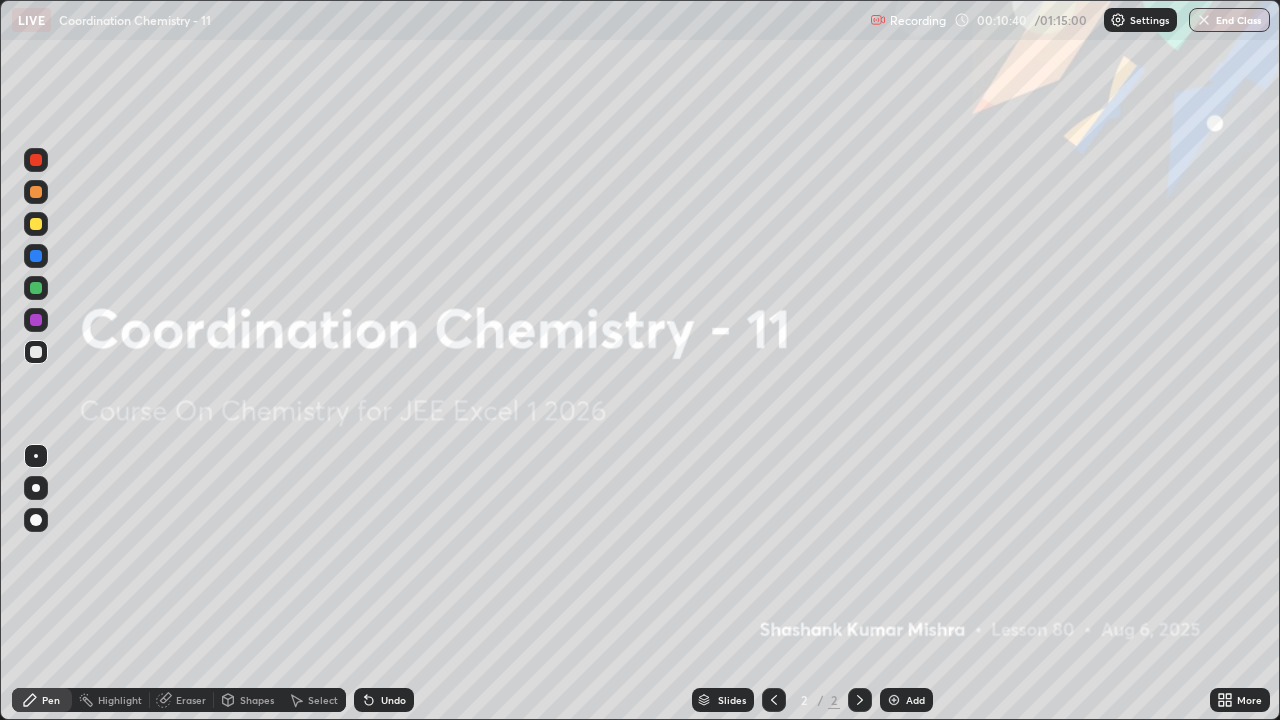 click at bounding box center [894, 700] 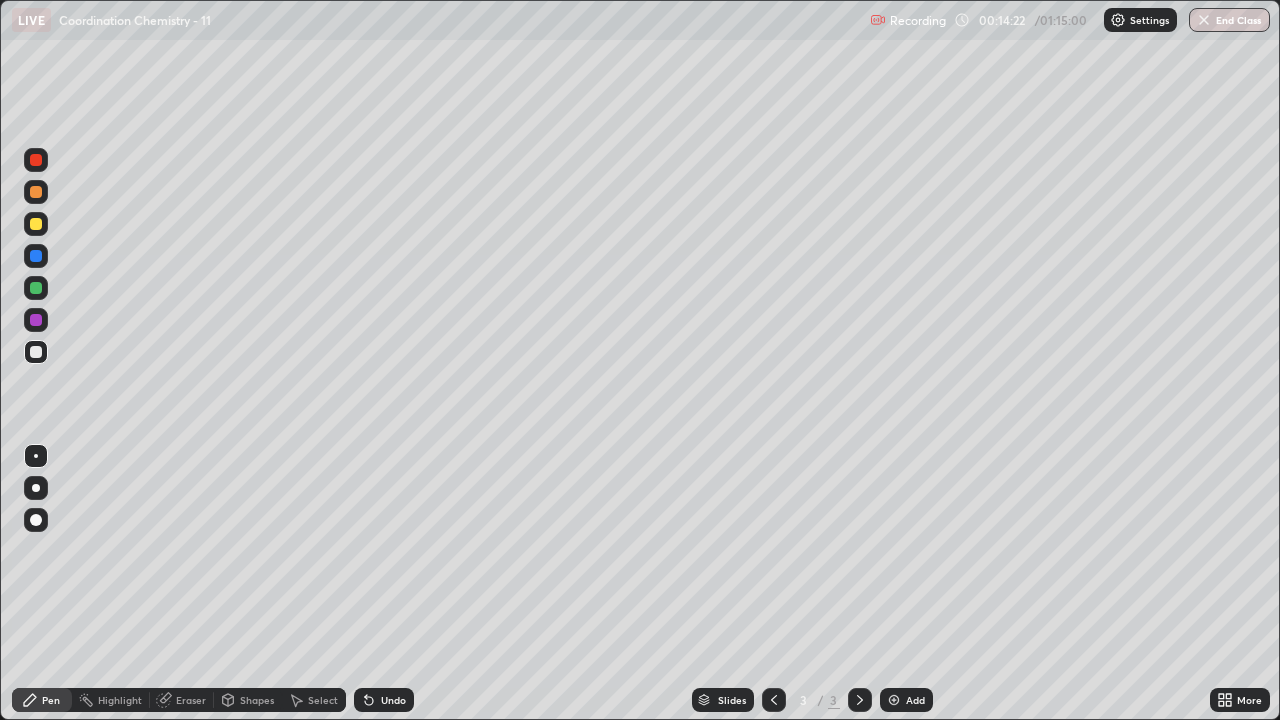 click on "Undo" at bounding box center (384, 700) 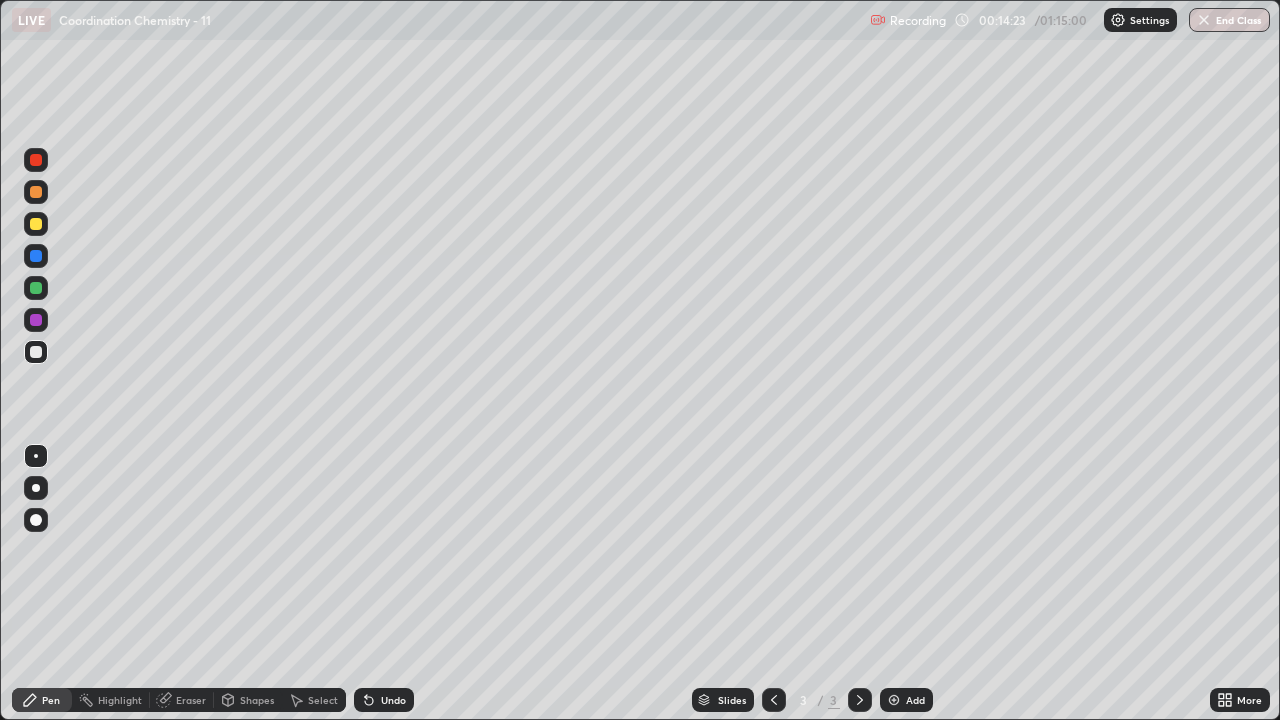 click 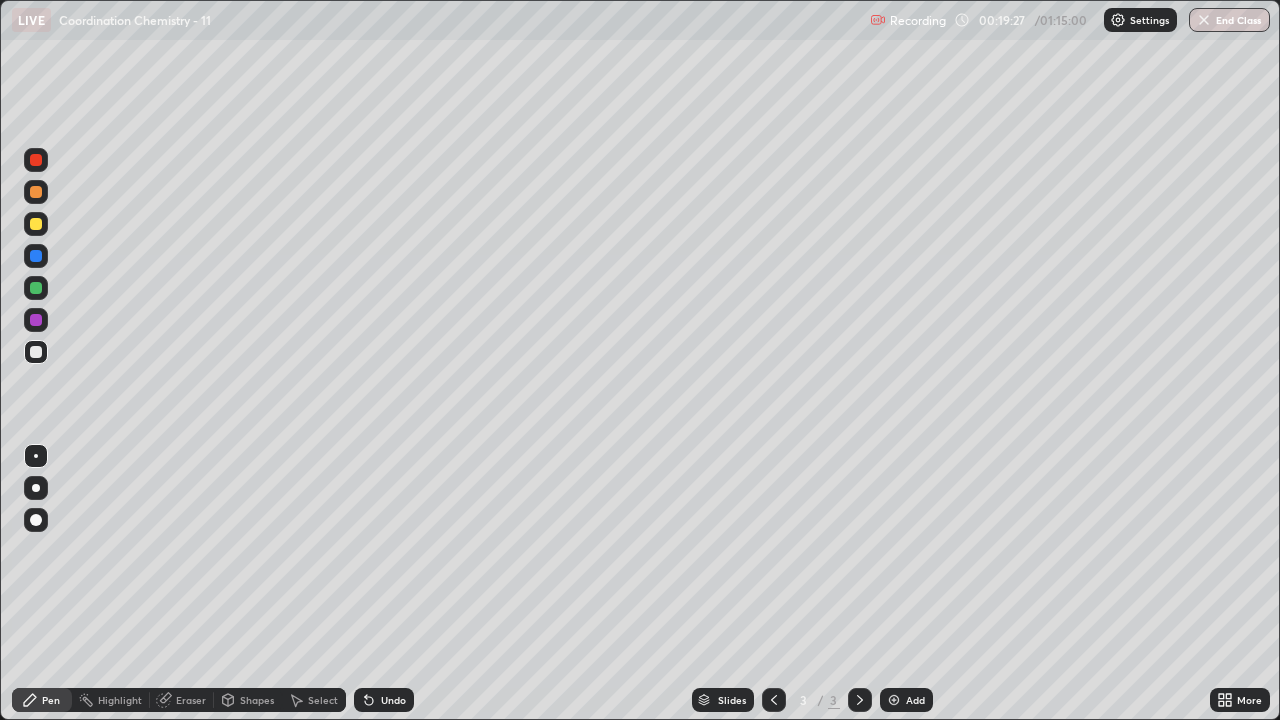 click at bounding box center [894, 700] 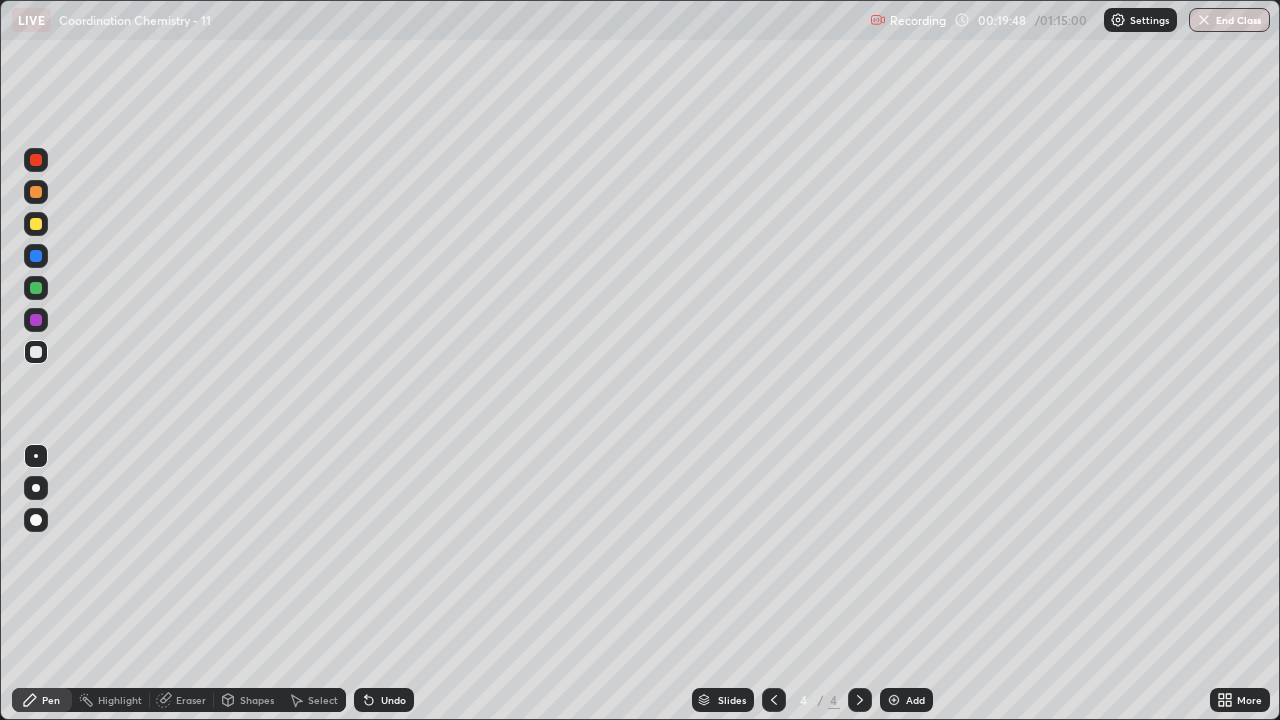 click on "Undo" at bounding box center (393, 700) 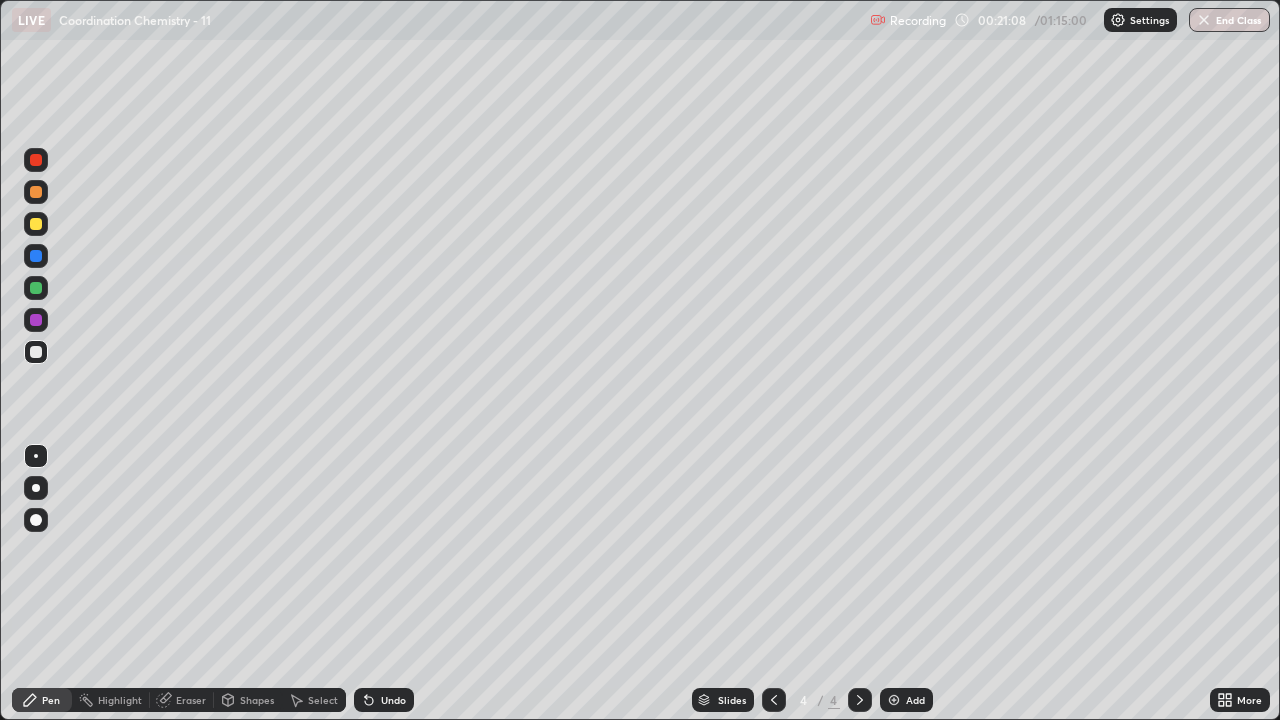 click at bounding box center [774, 700] 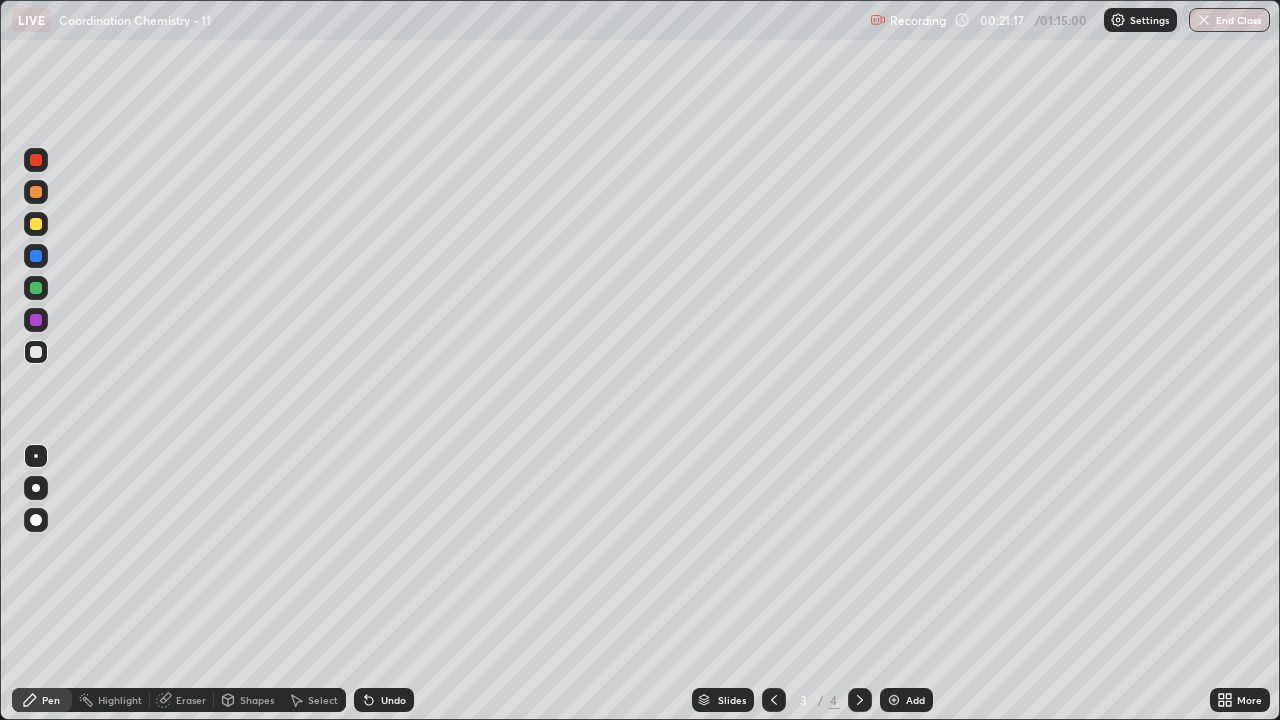 click on "Select" at bounding box center [314, 700] 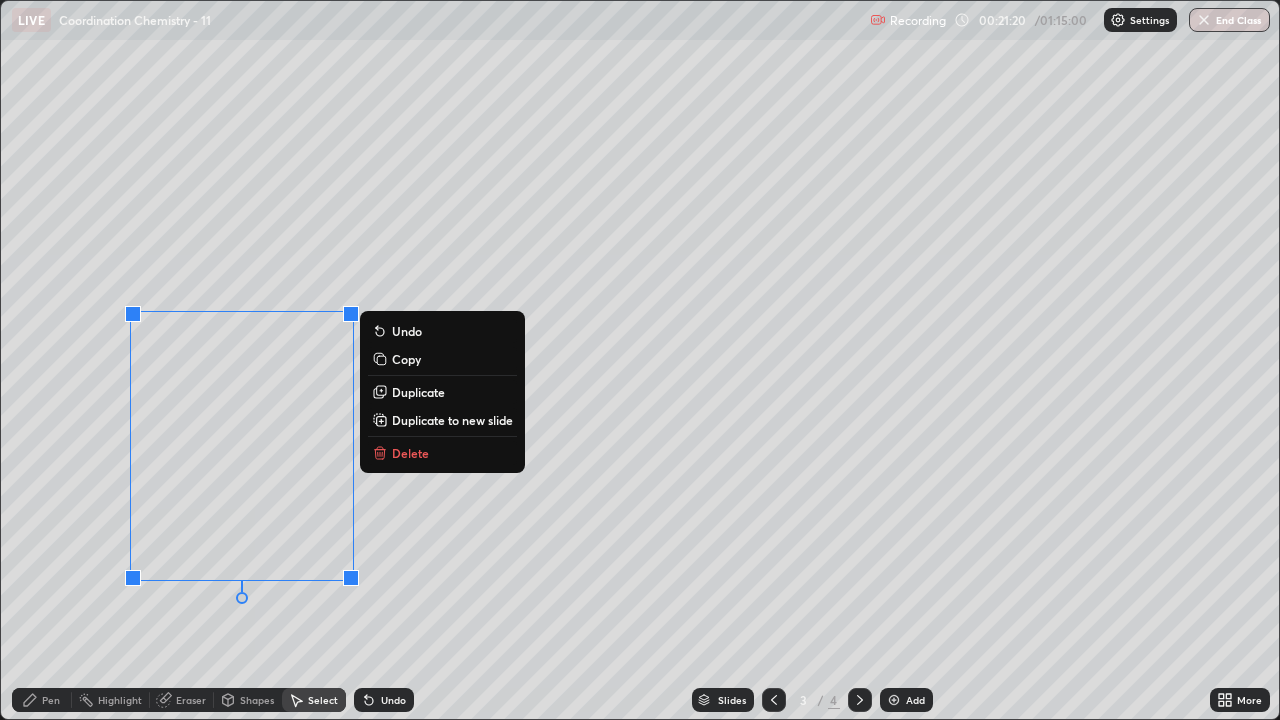 click on "Delete" at bounding box center [410, 453] 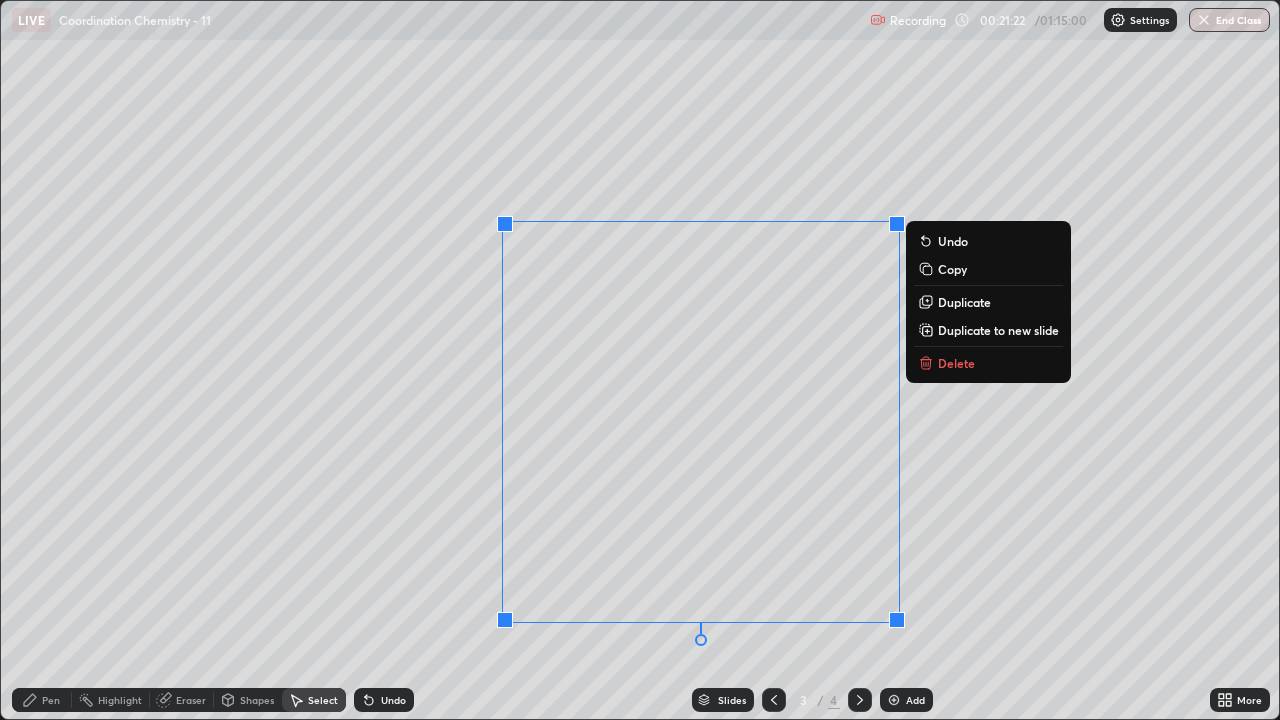click on "Delete" at bounding box center (956, 363) 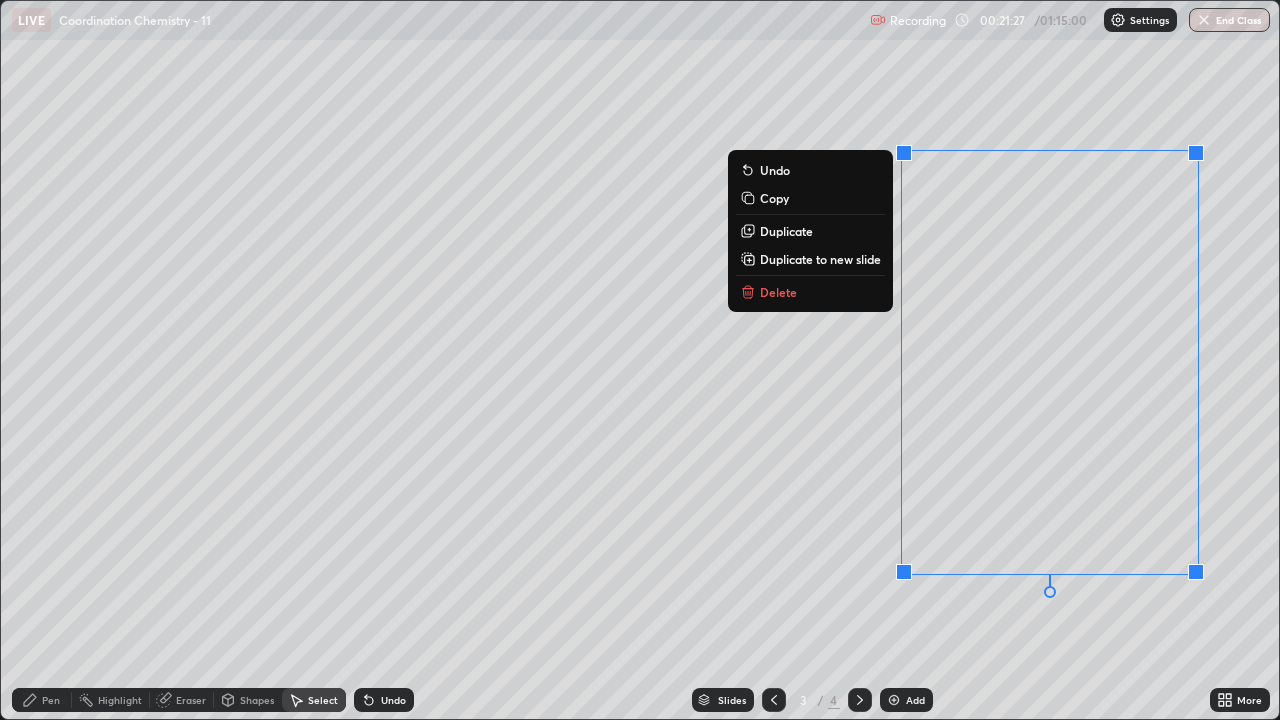 click on "Delete" at bounding box center (778, 292) 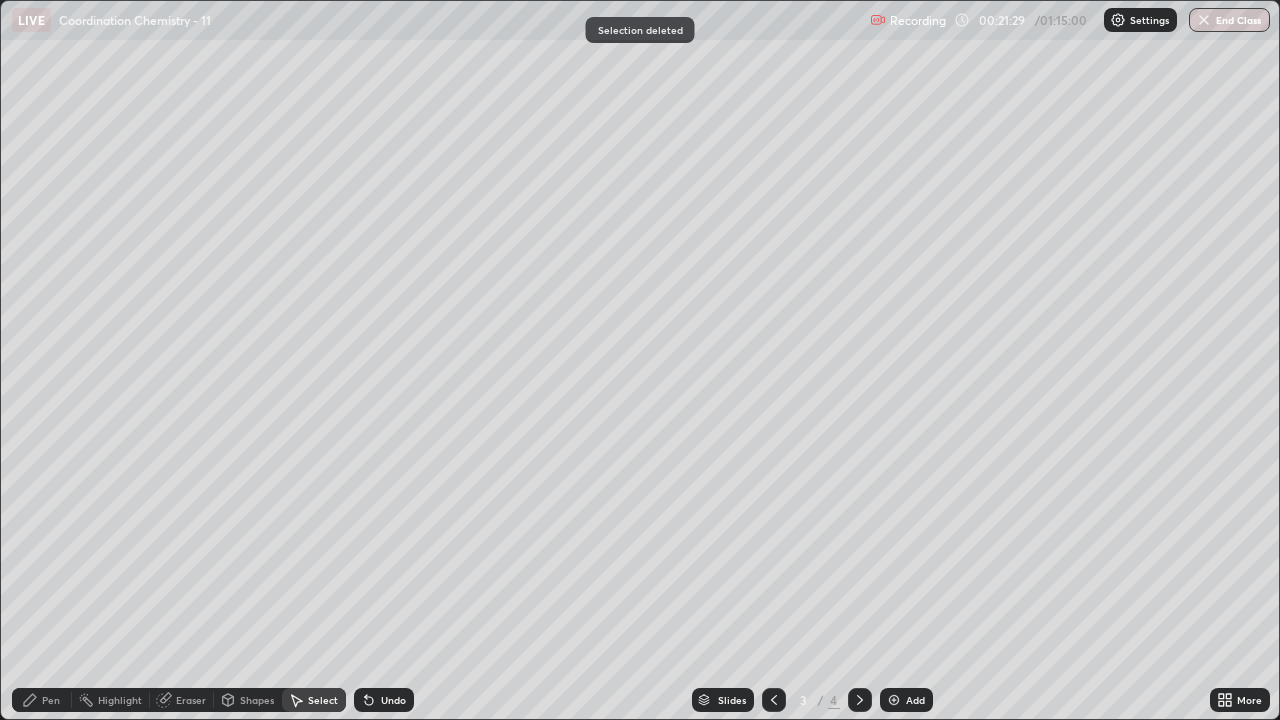 click on "Pen" at bounding box center [42, 700] 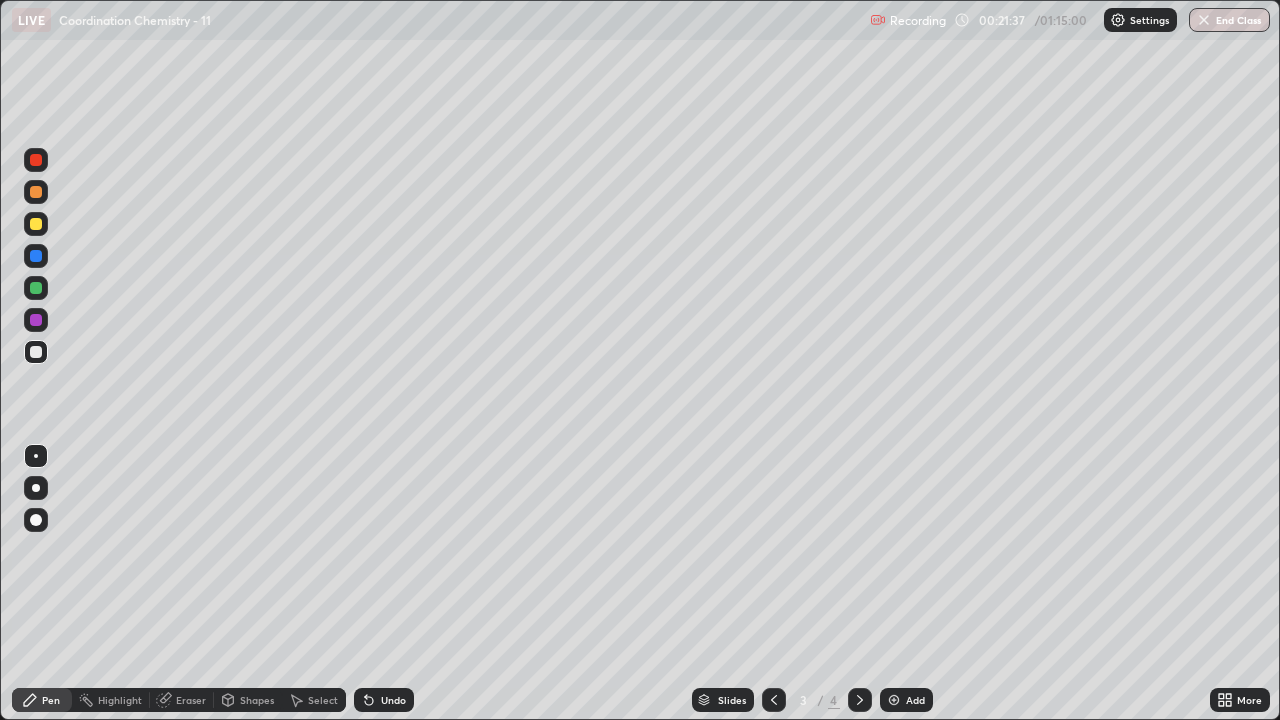 click 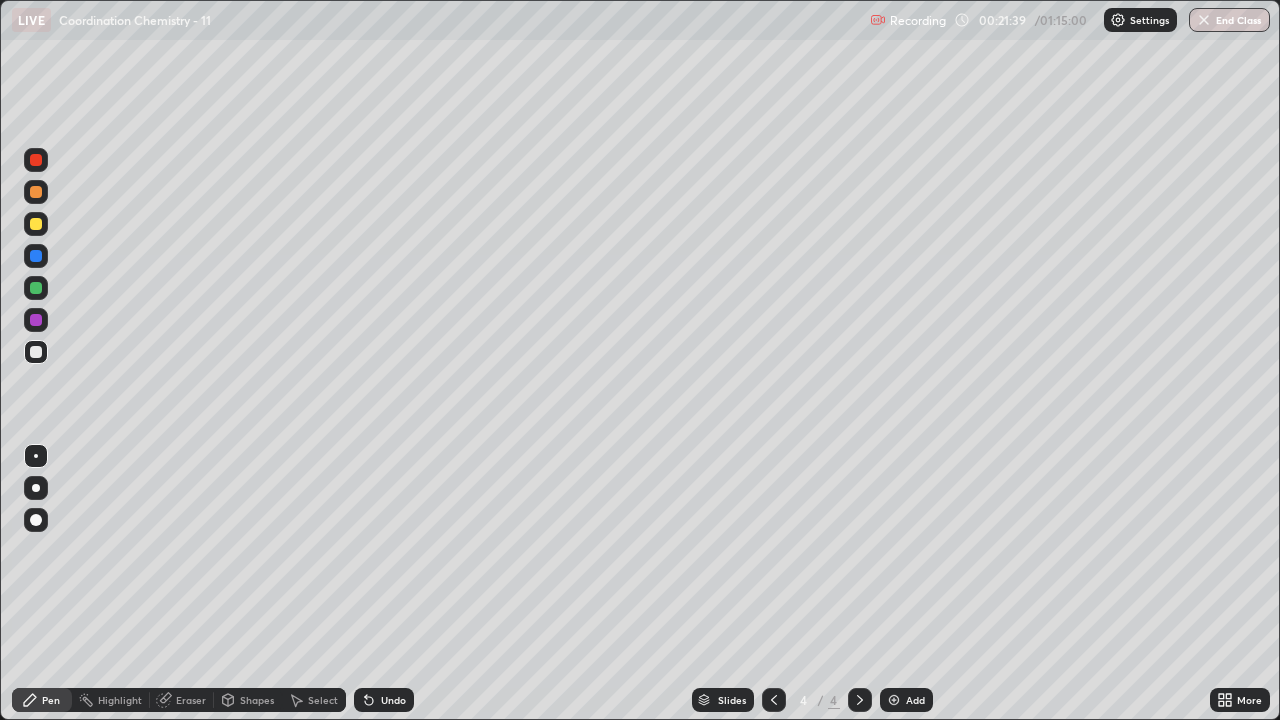click on "Eraser" at bounding box center (191, 700) 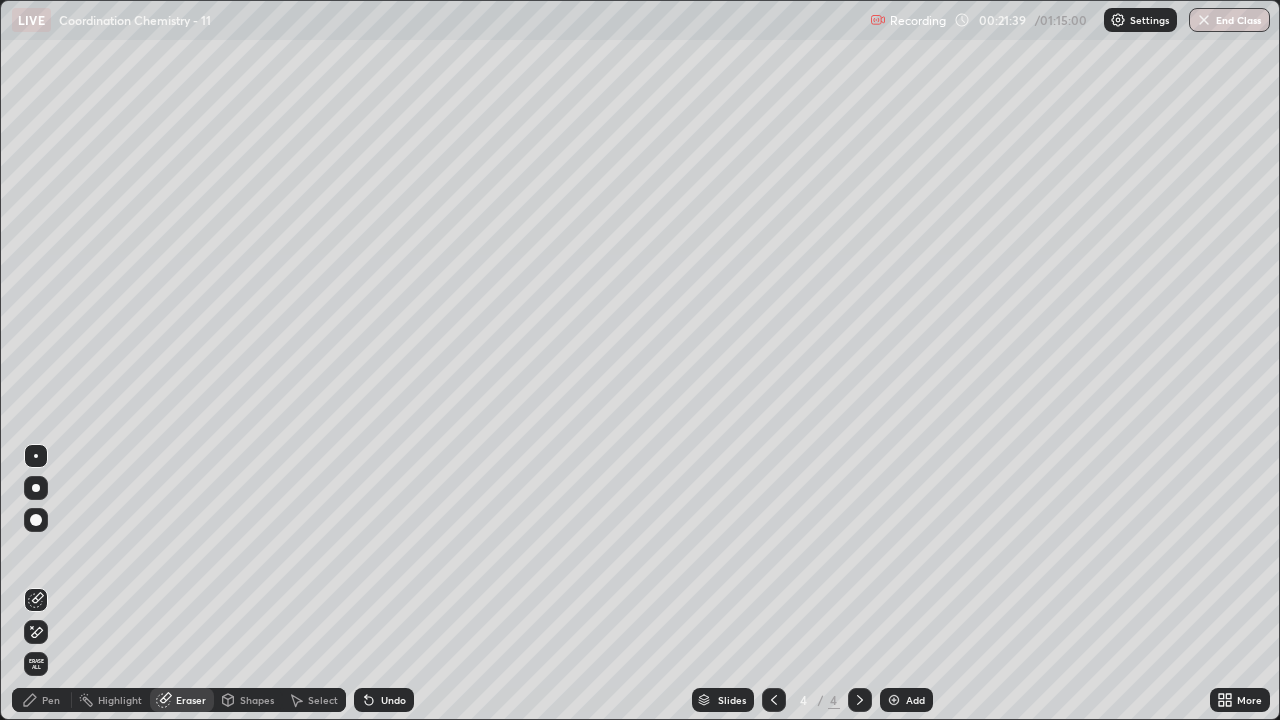 click on "Erase all" at bounding box center [36, 664] 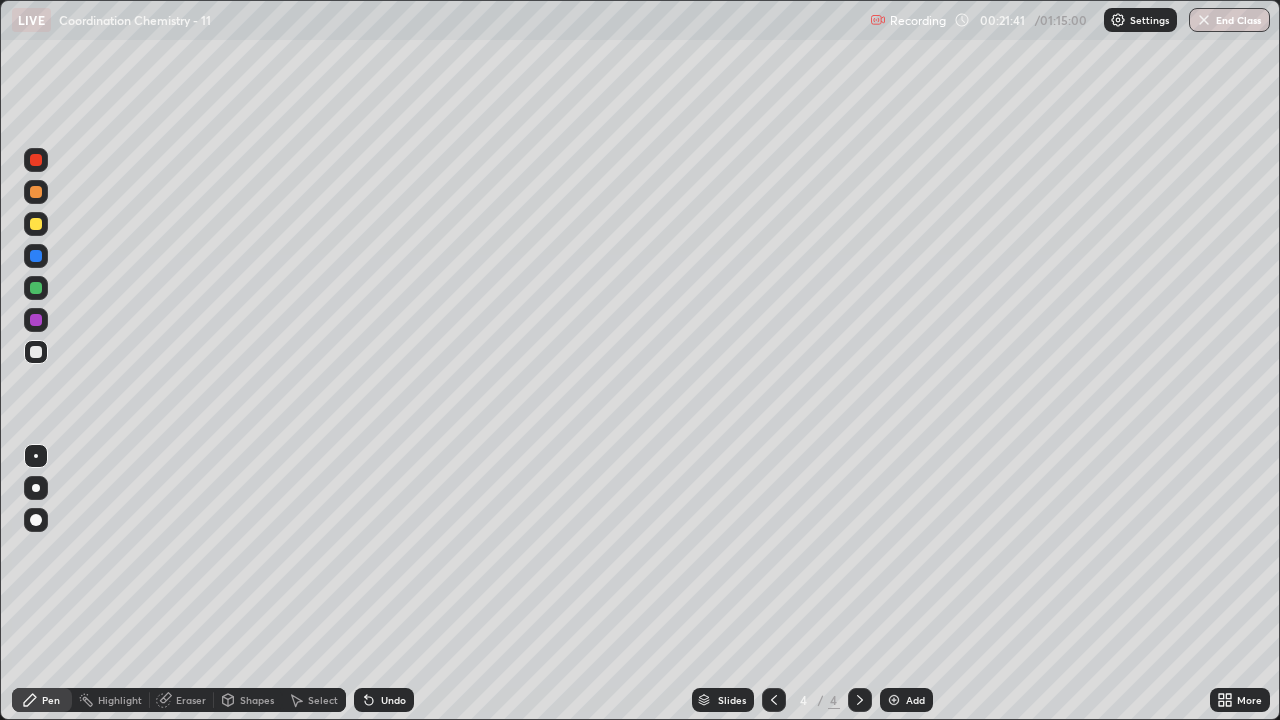 click 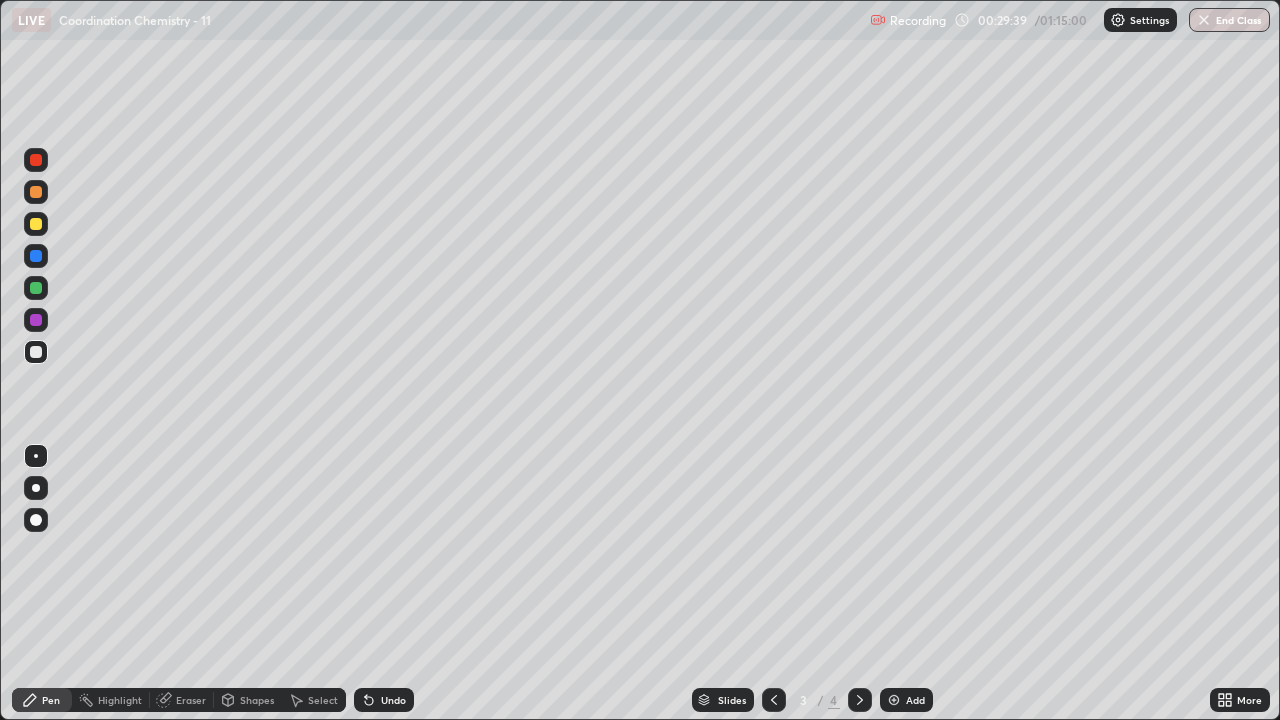click at bounding box center (894, 700) 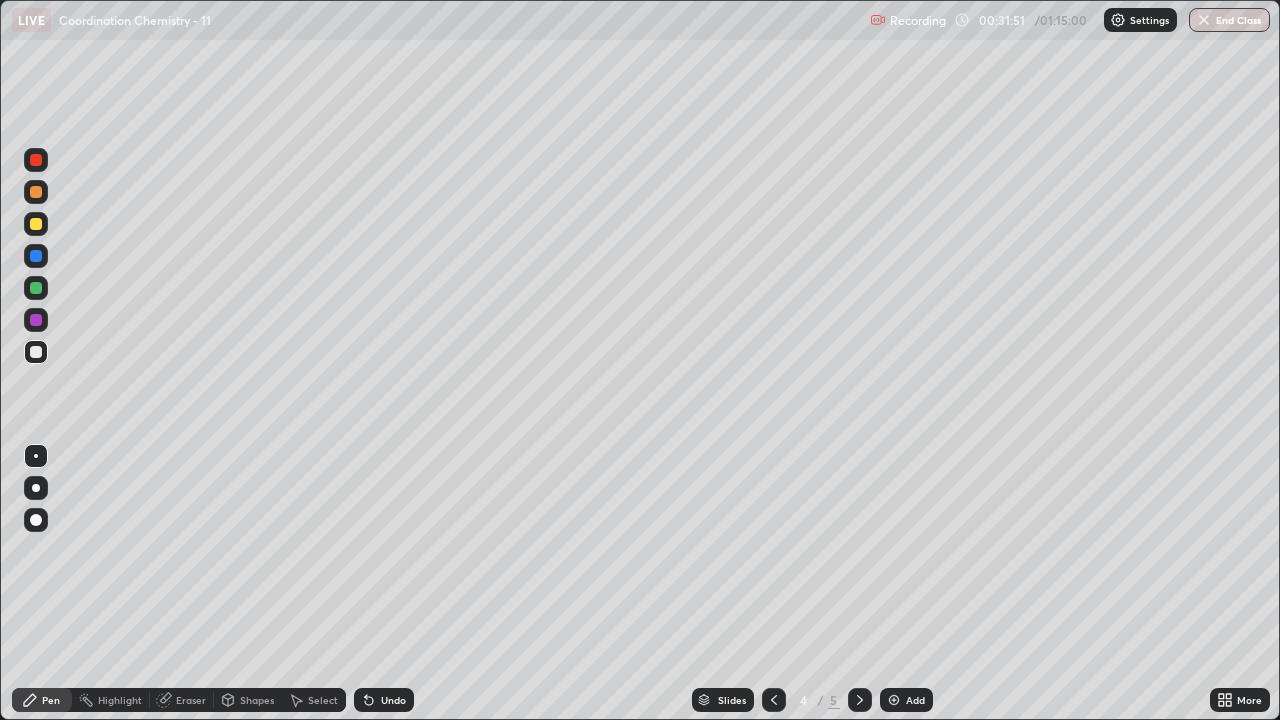 click 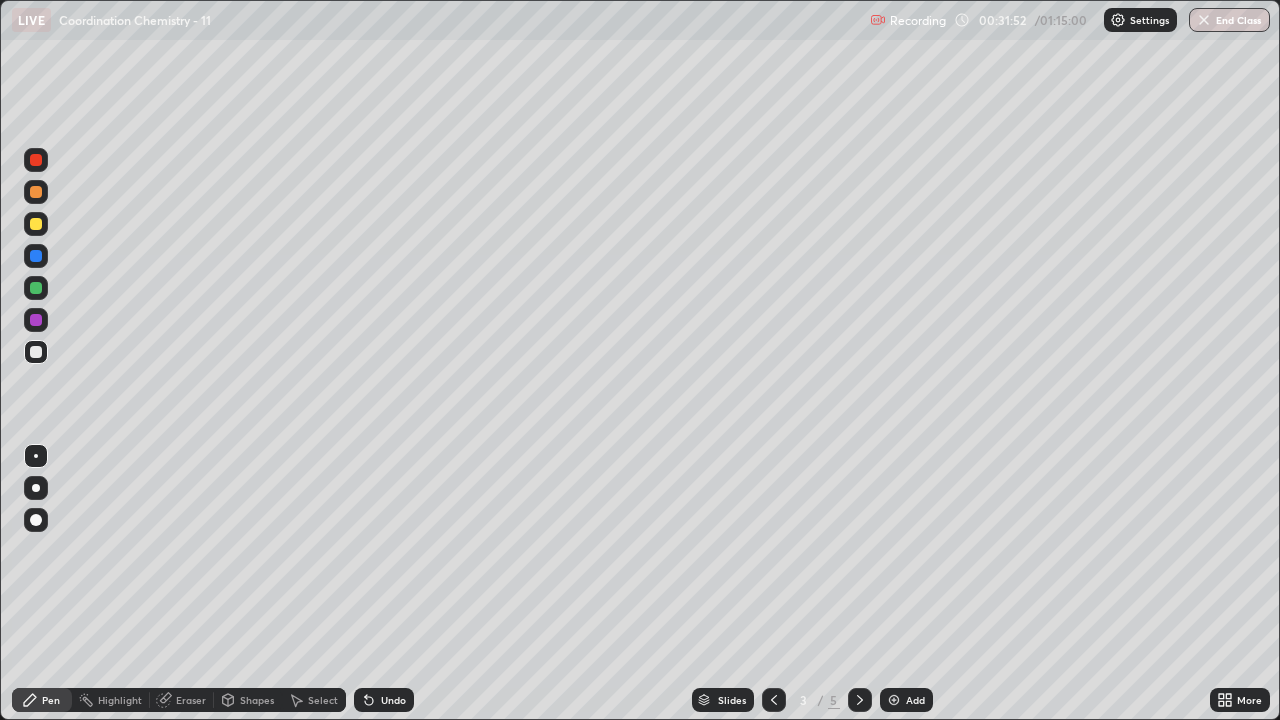 click 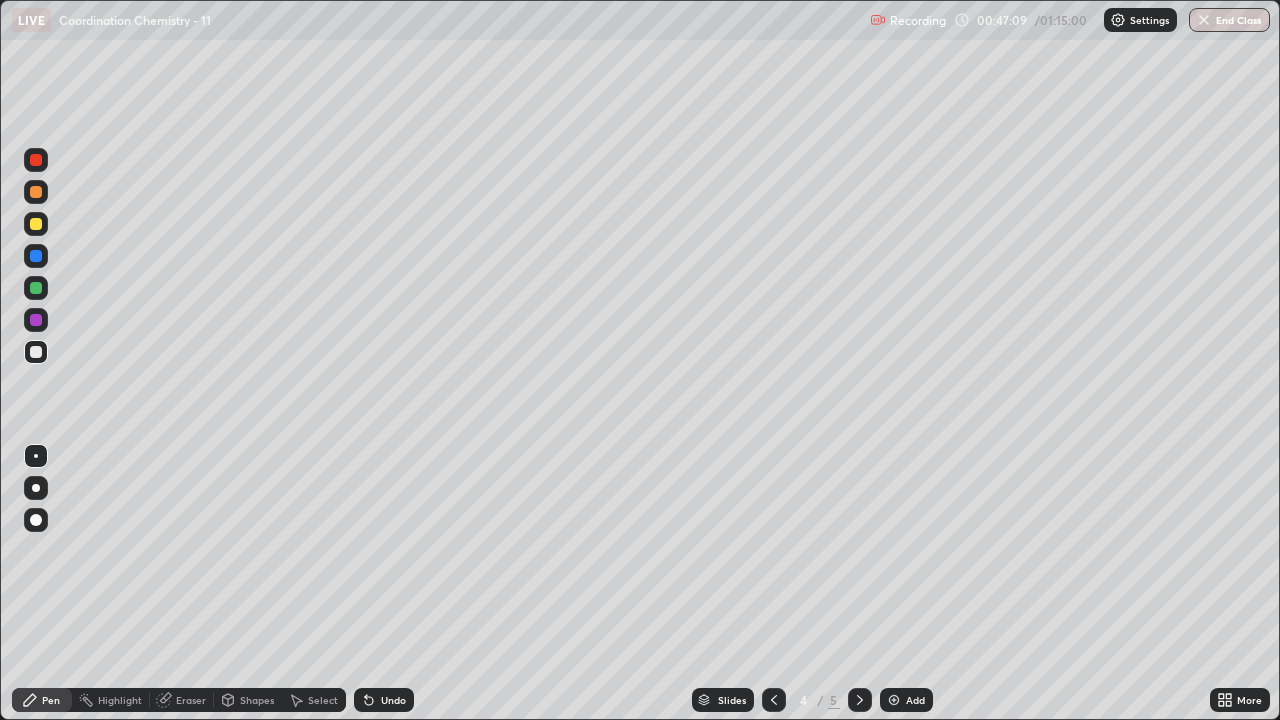 click 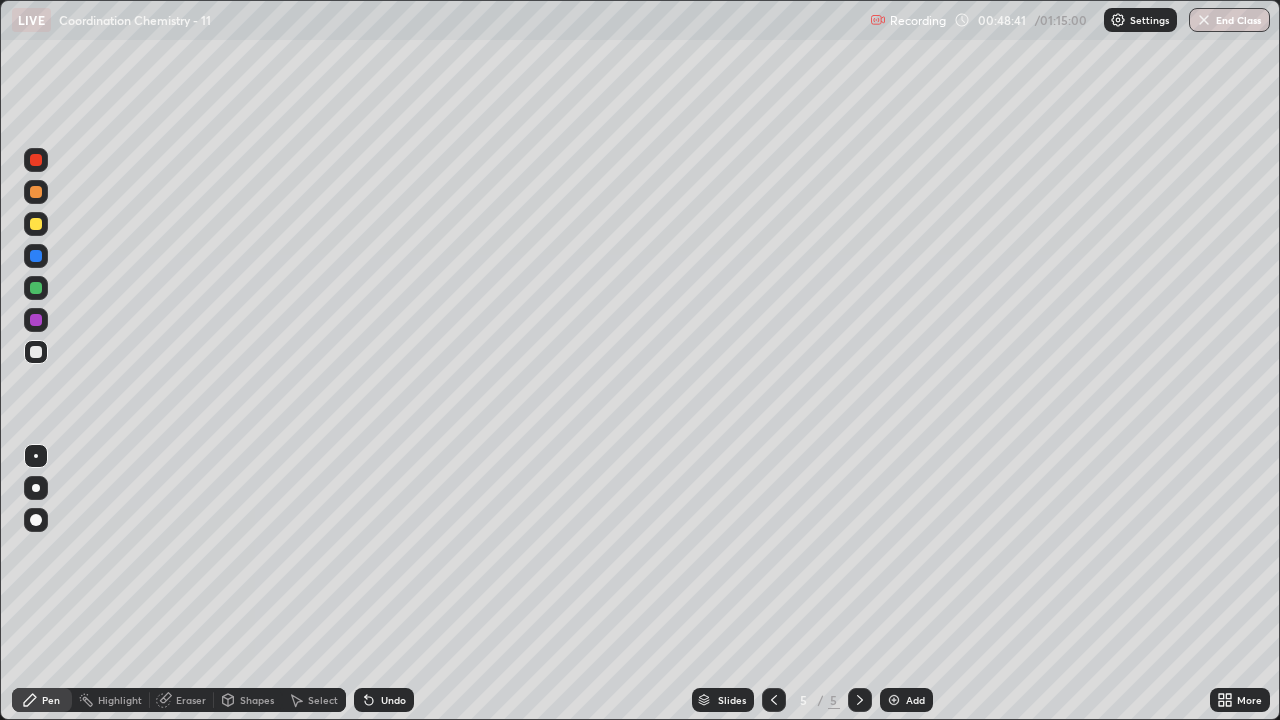 click on "Eraser" at bounding box center [191, 700] 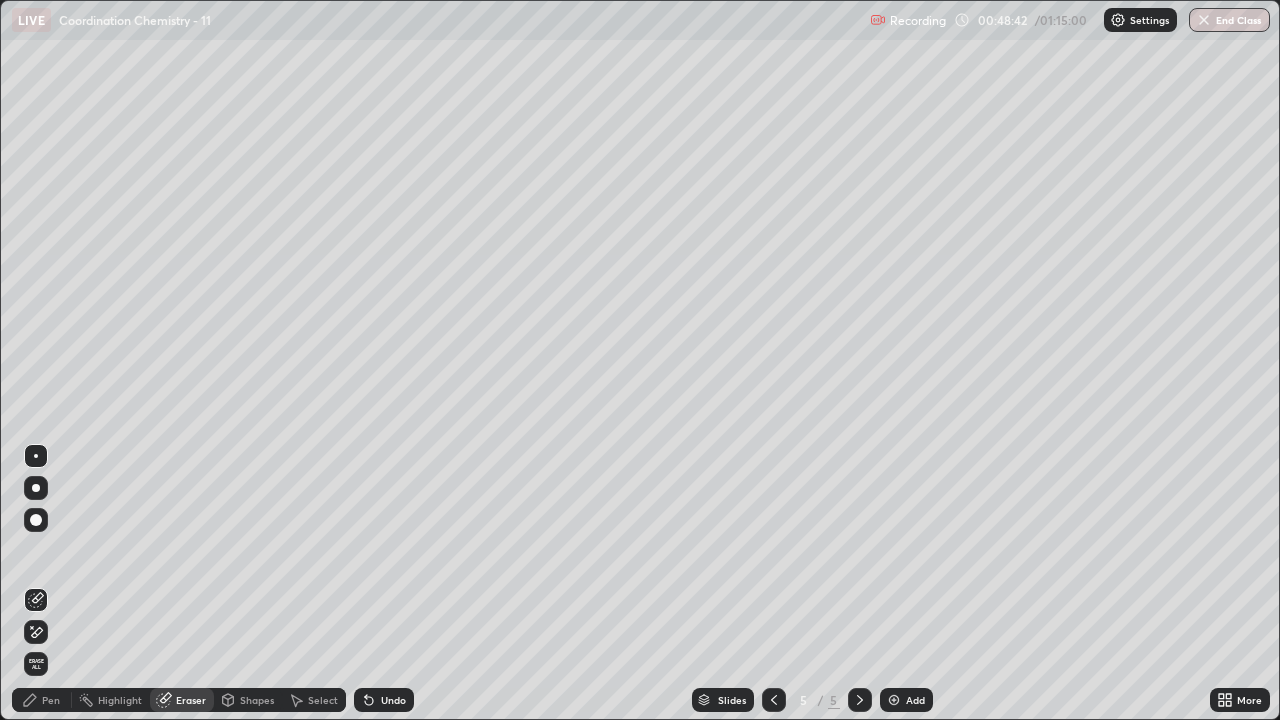 click on "Erase all" at bounding box center [36, 664] 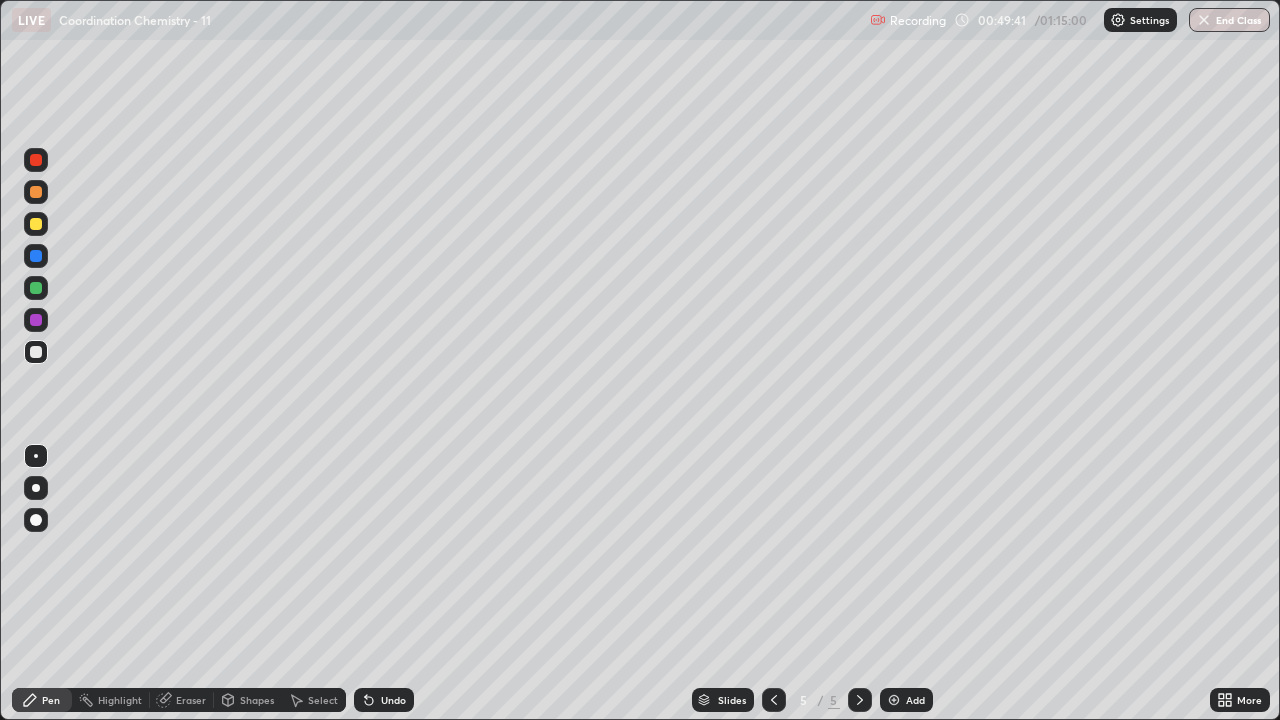 click at bounding box center (774, 700) 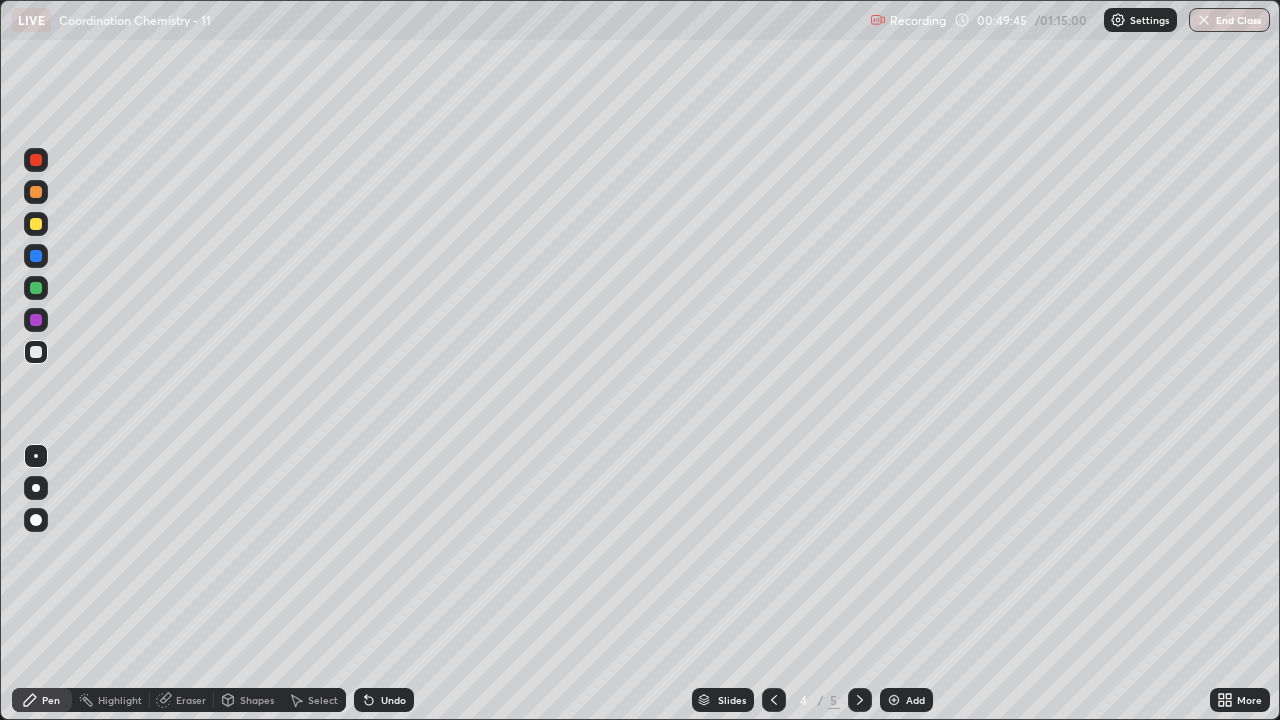 click 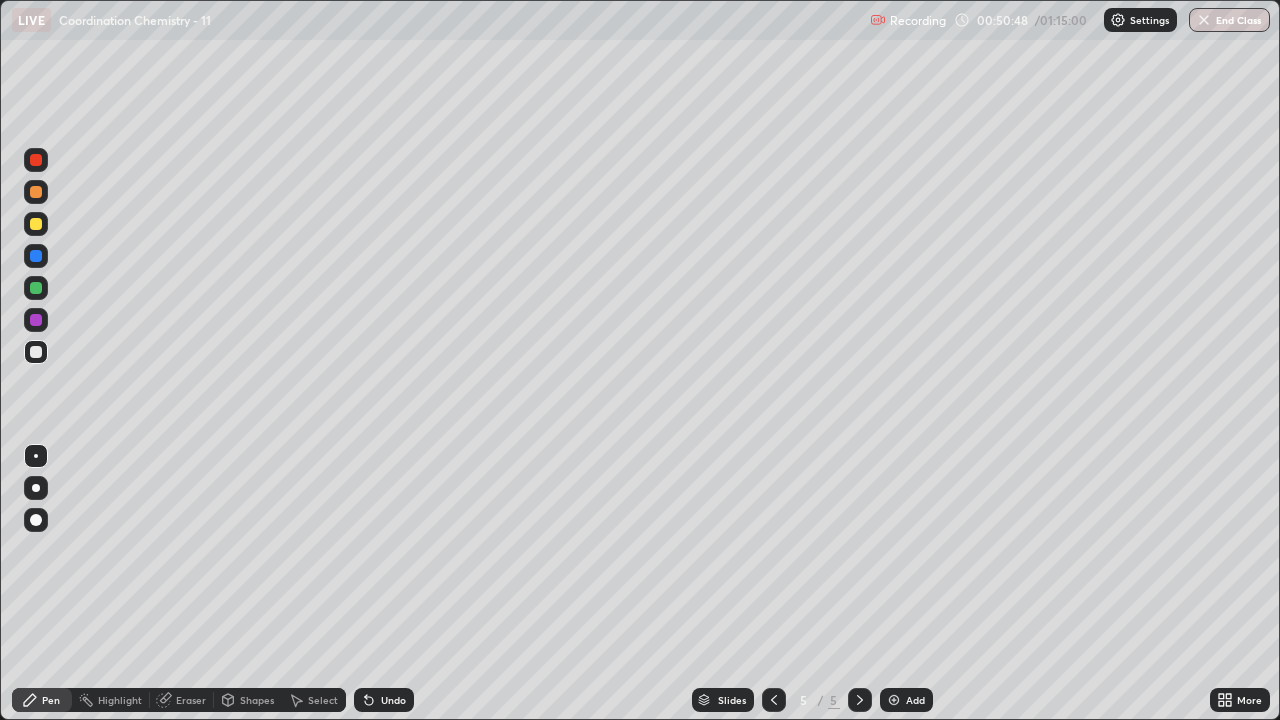 click 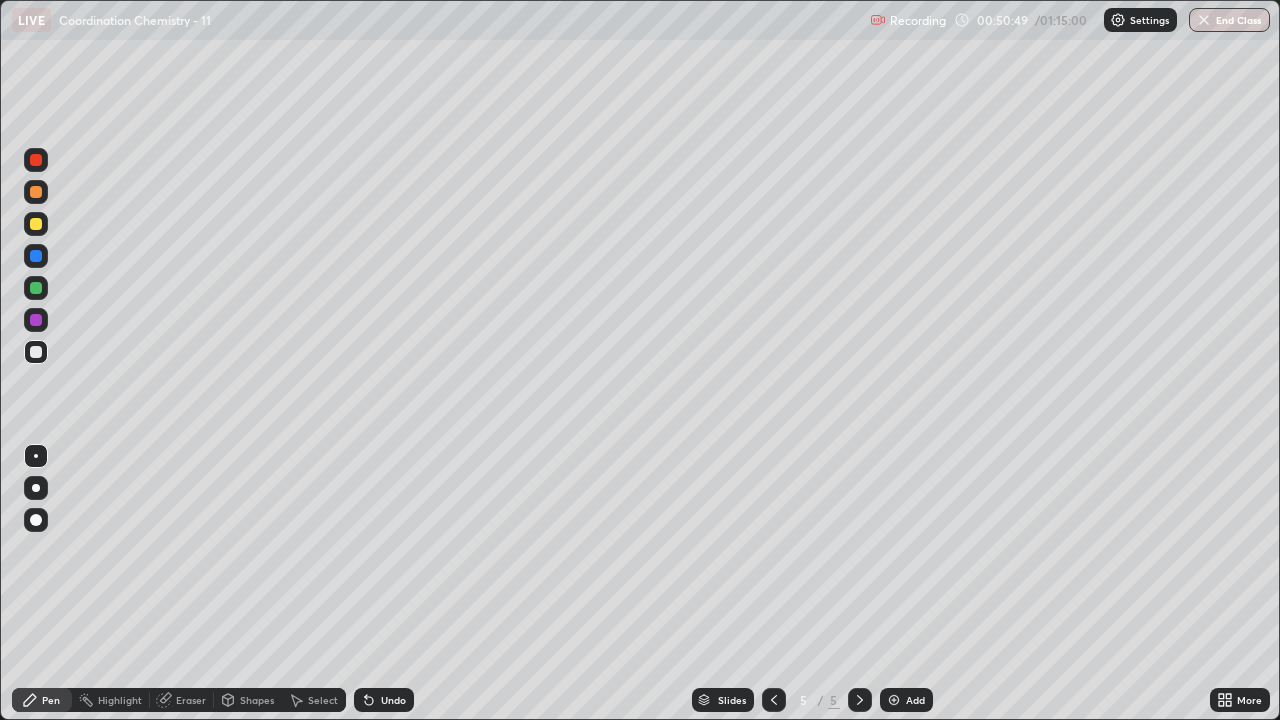 click at bounding box center (894, 700) 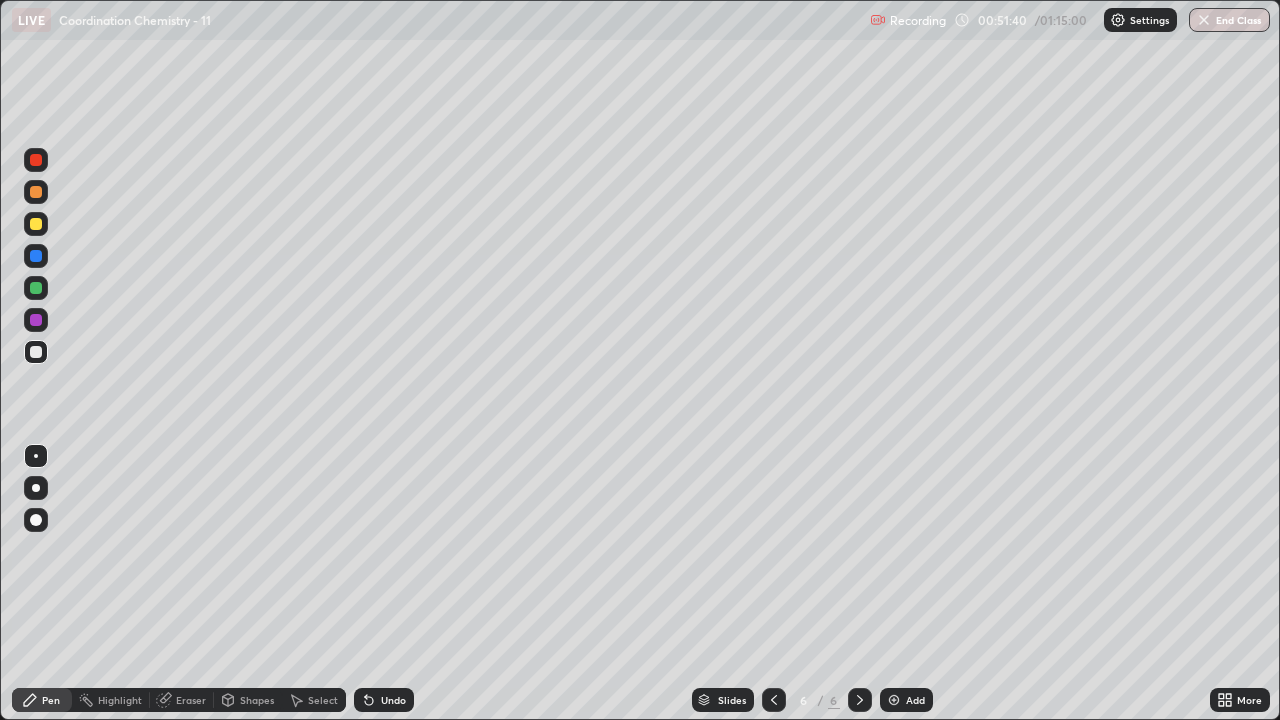 click 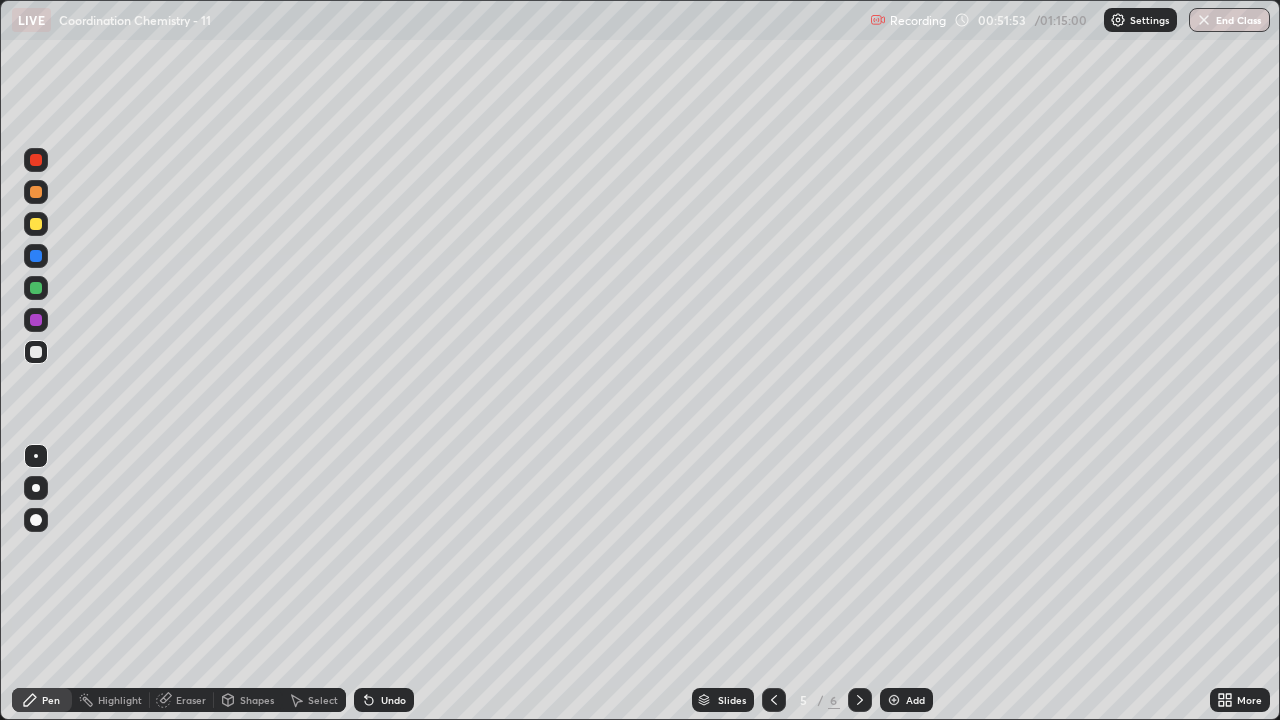 click on "Pen" at bounding box center [42, 700] 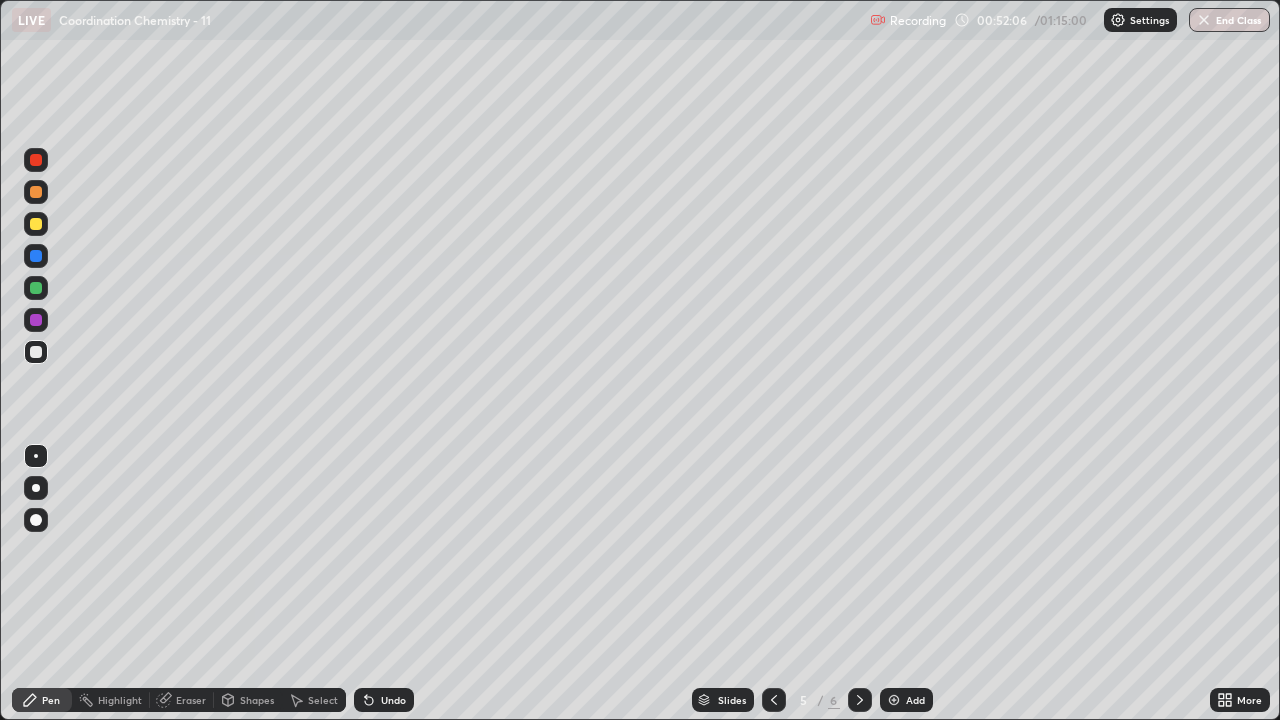 click 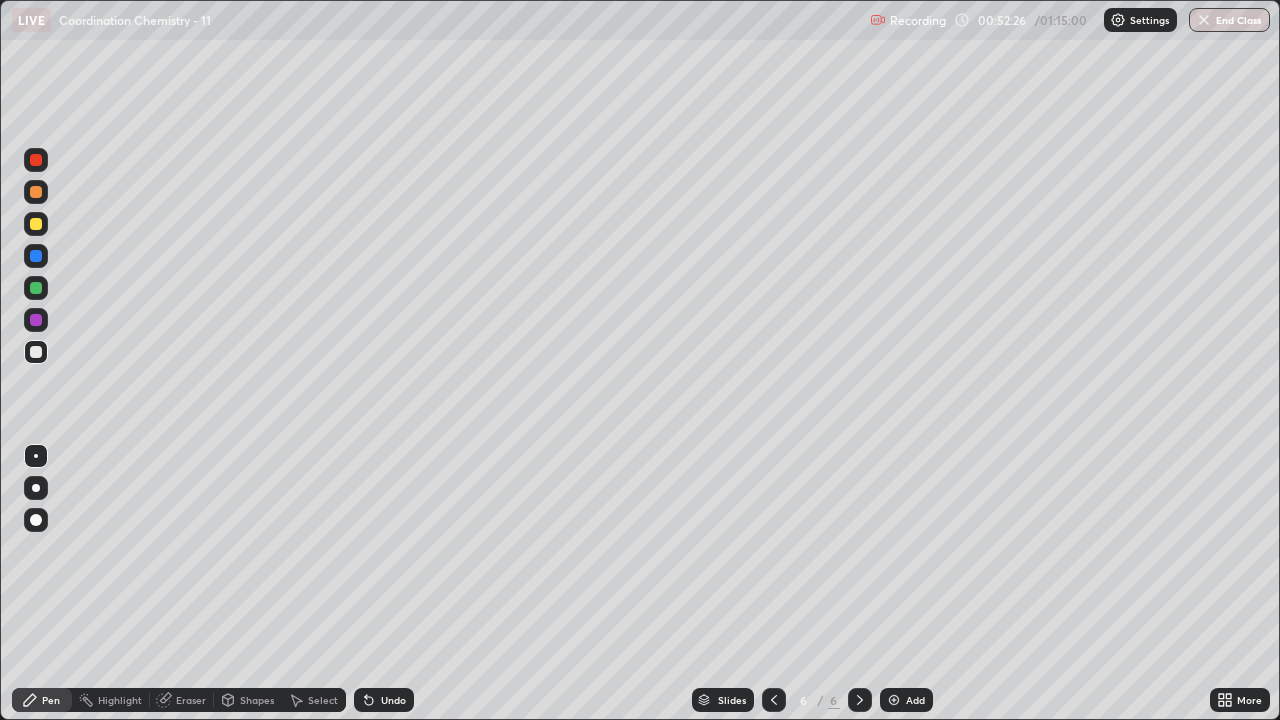 click on "Eraser" at bounding box center (191, 700) 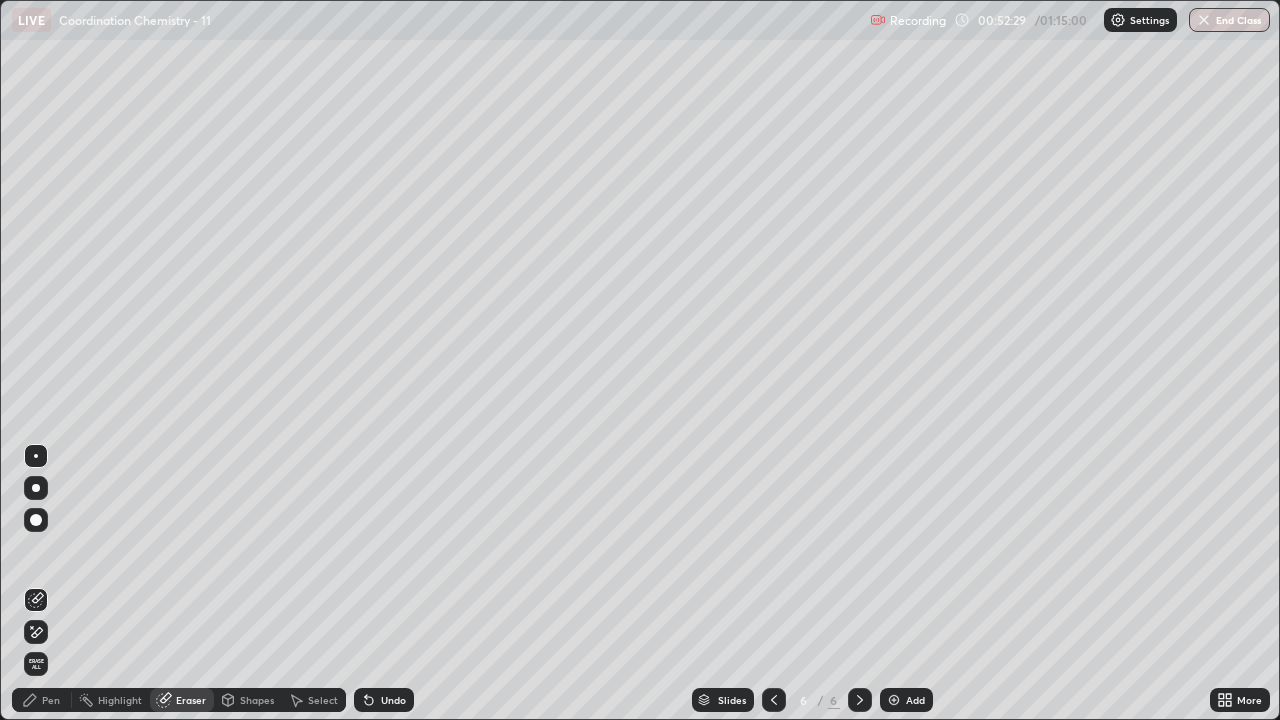click 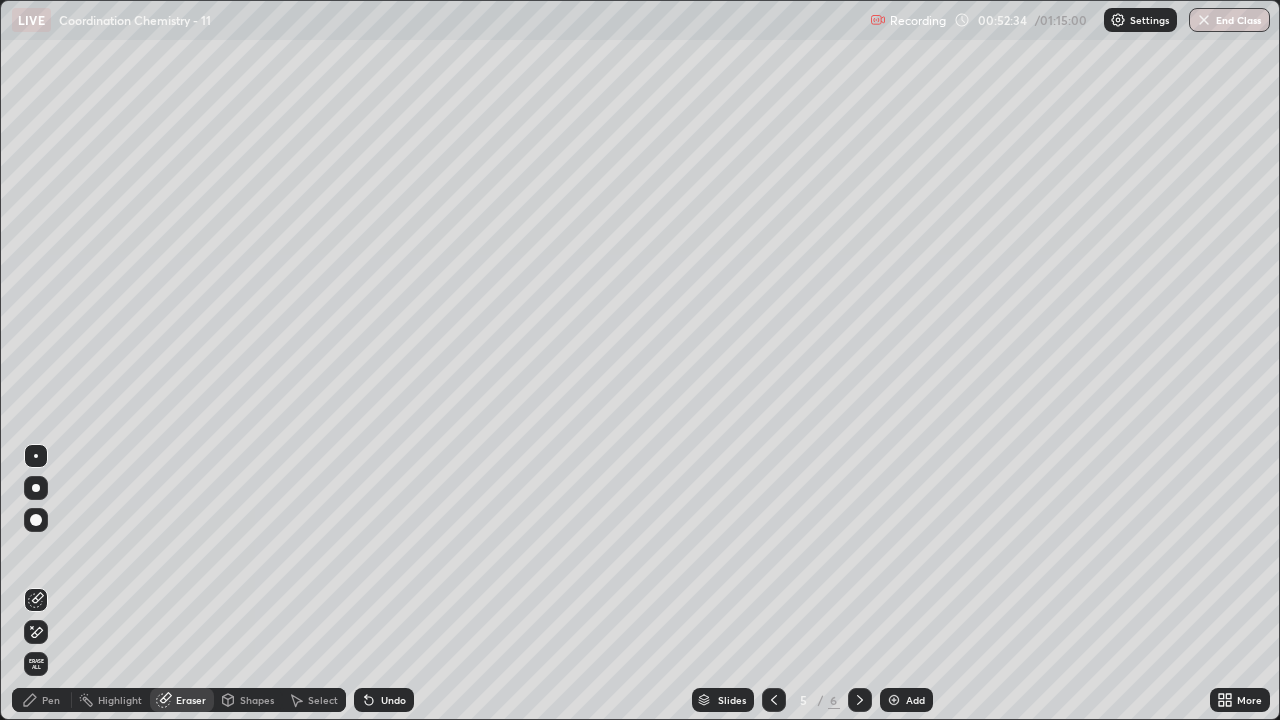 click on "Pen" at bounding box center (51, 700) 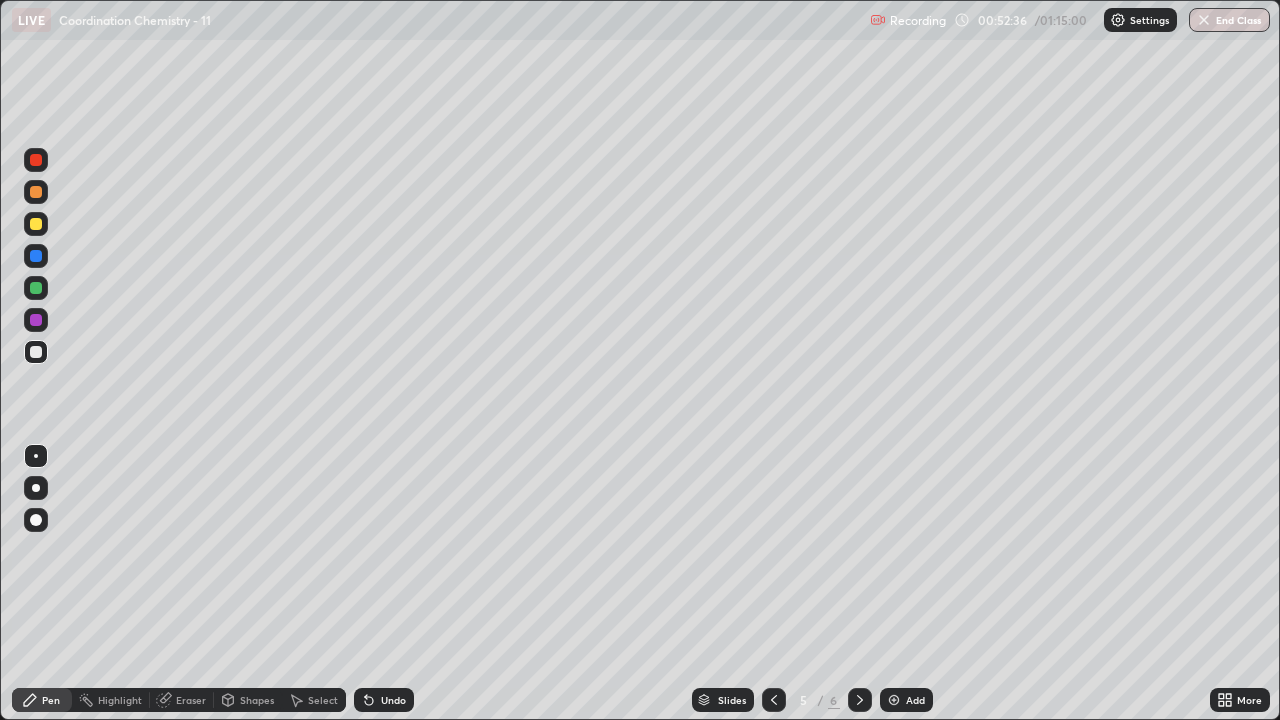 click 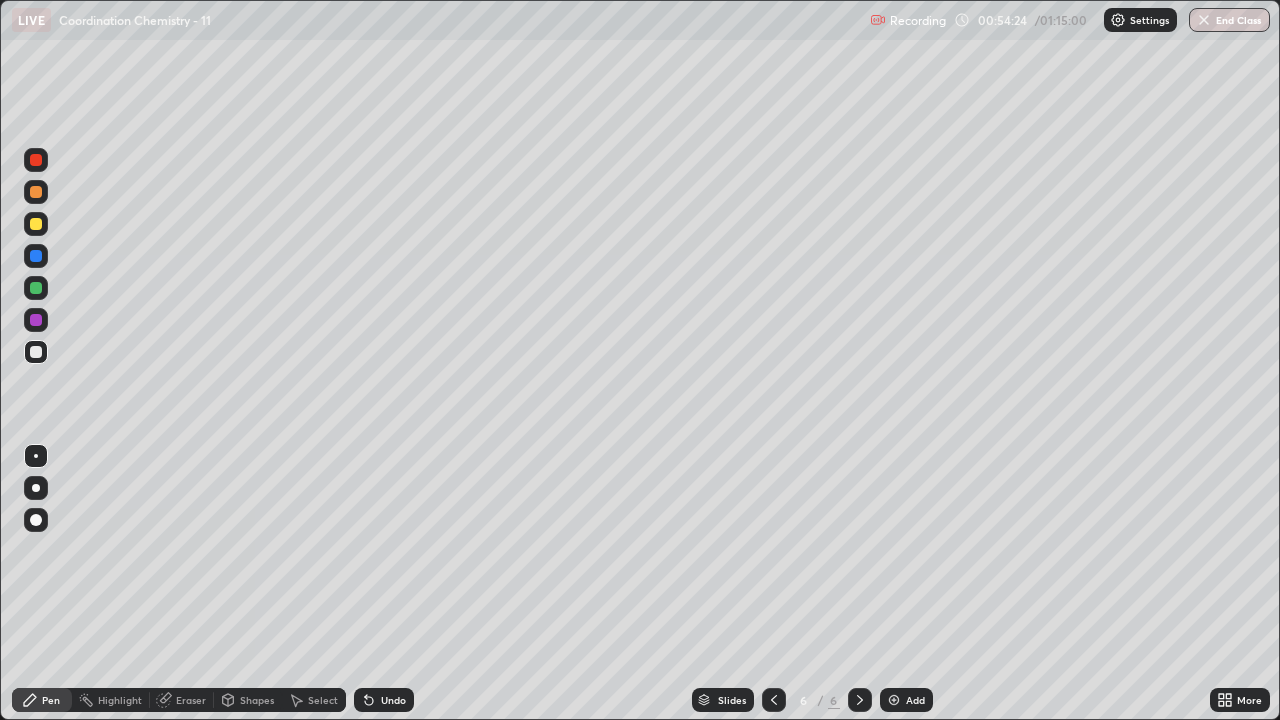 click at bounding box center (894, 700) 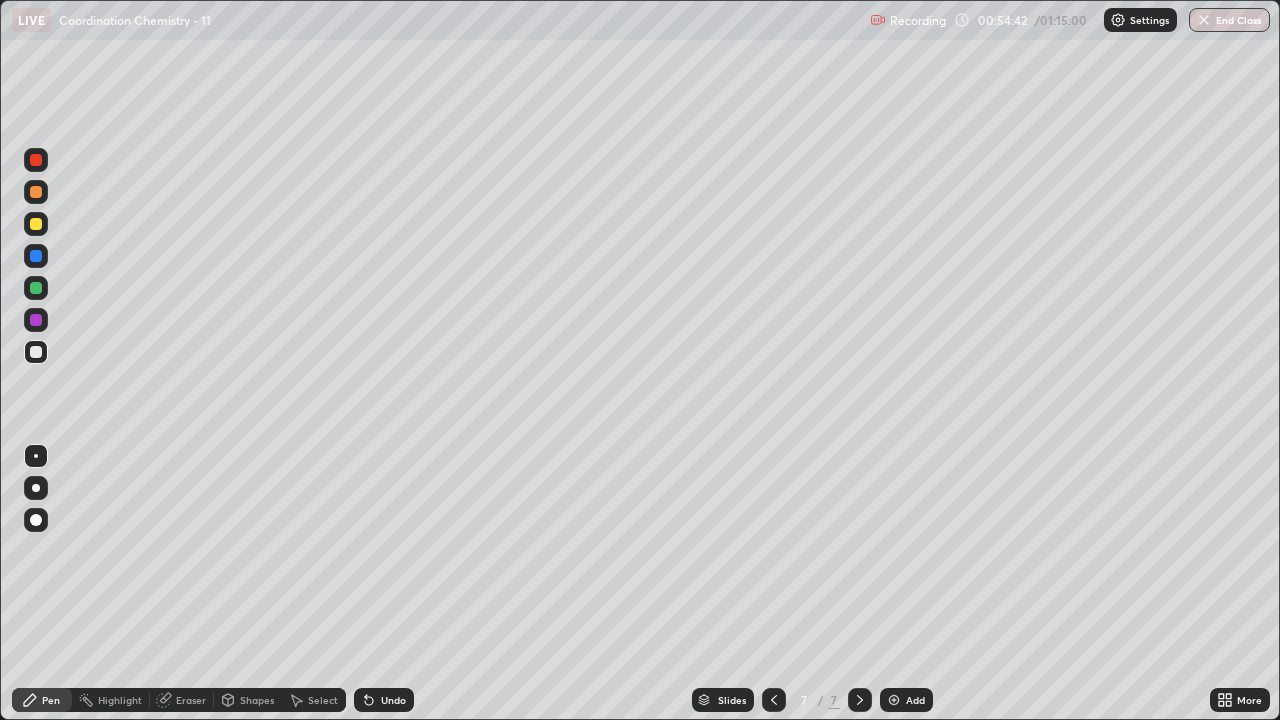 click on "Select" at bounding box center [323, 700] 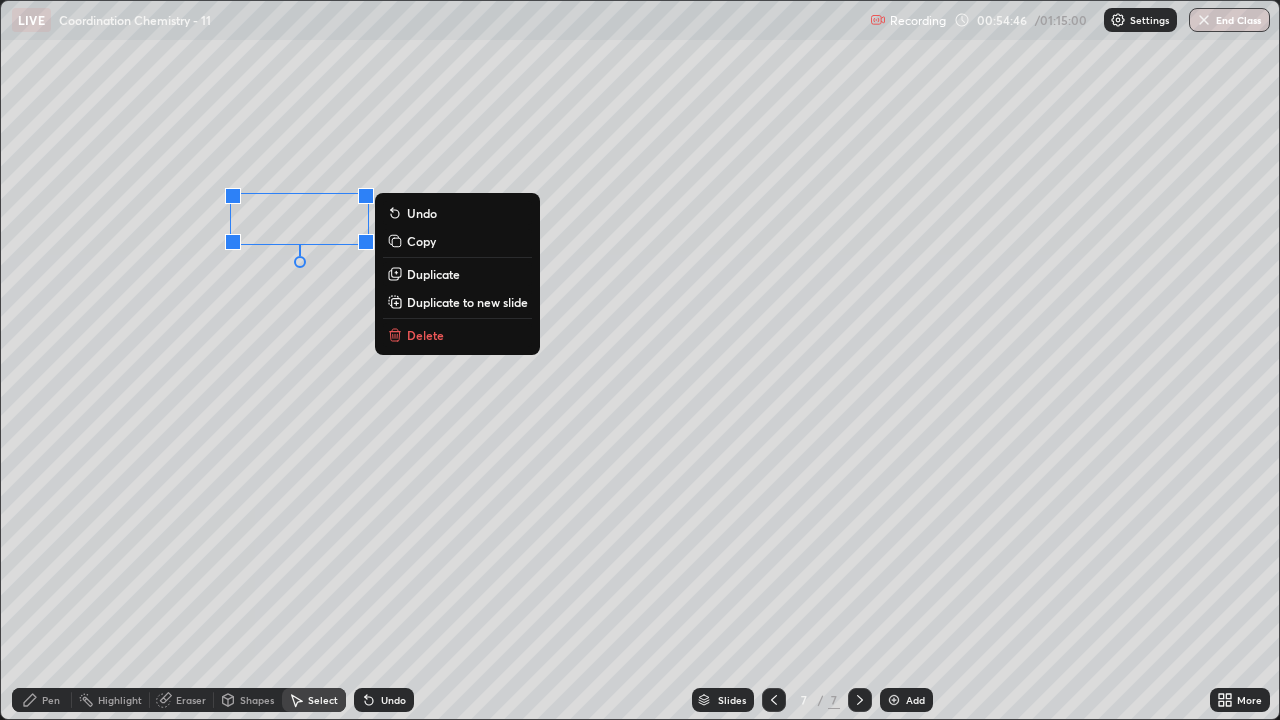 click on "Pen" at bounding box center [51, 700] 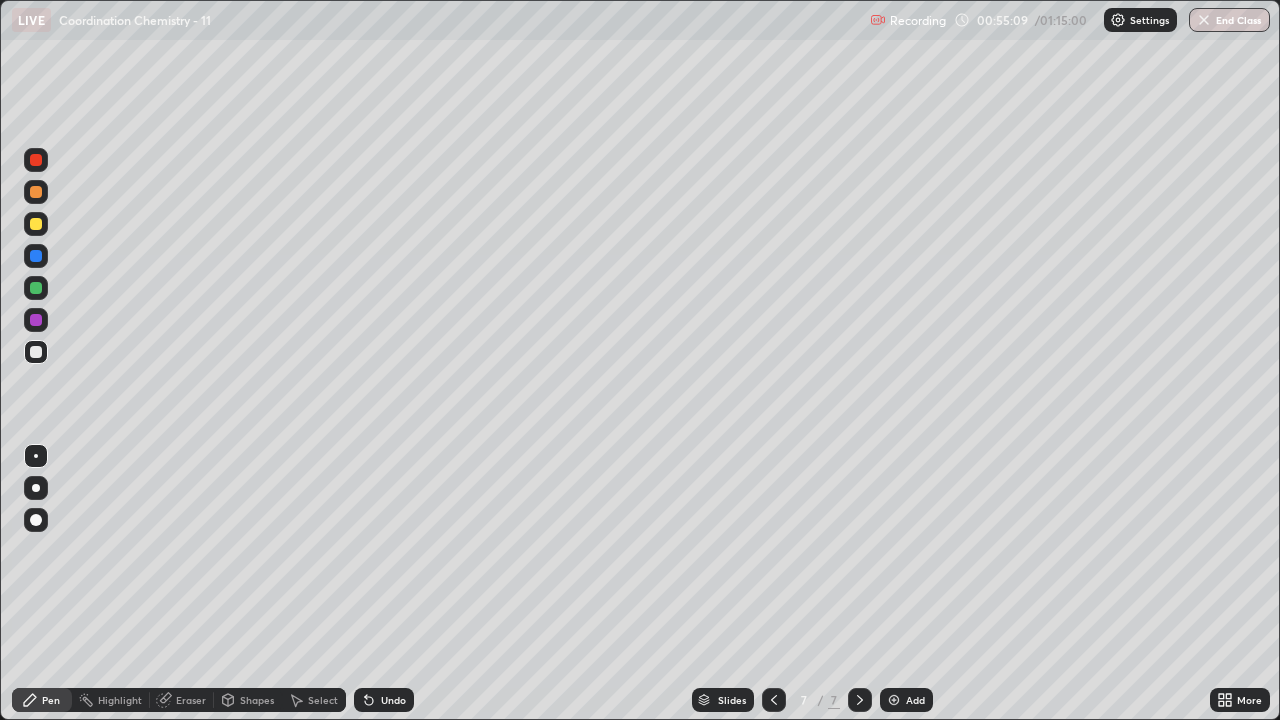 click on "Undo" at bounding box center [384, 700] 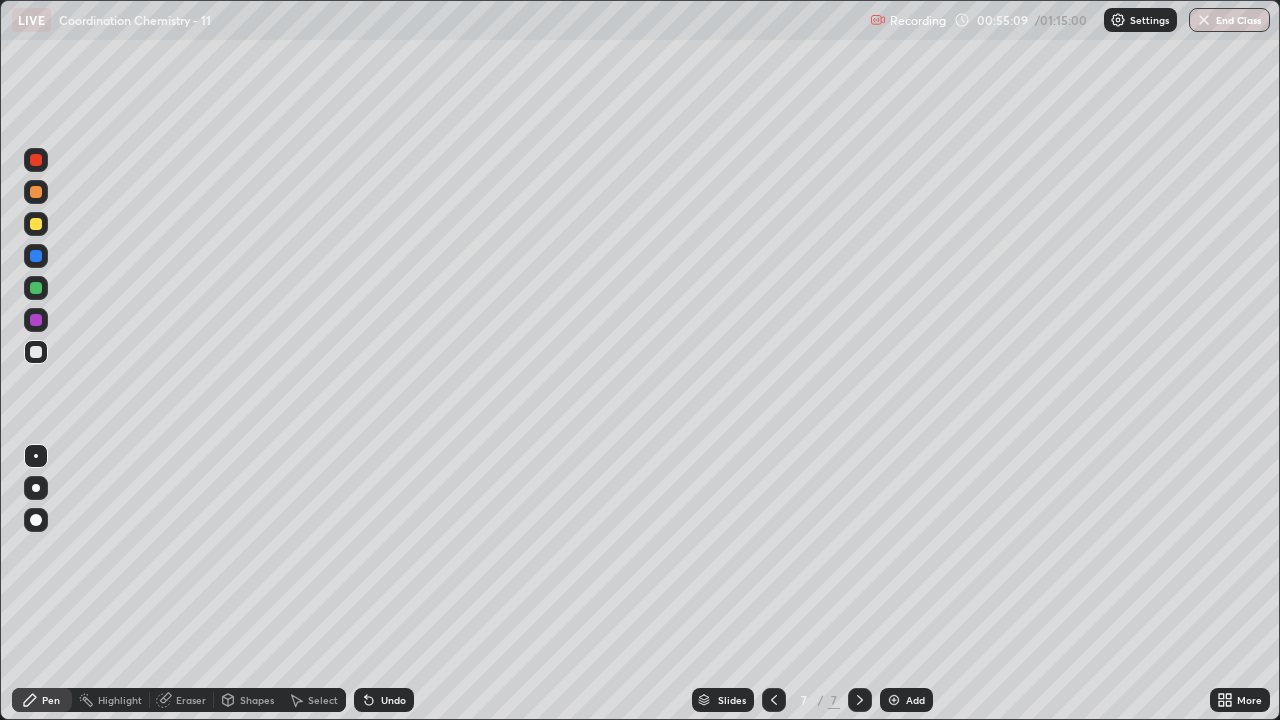 click on "Undo" at bounding box center [384, 700] 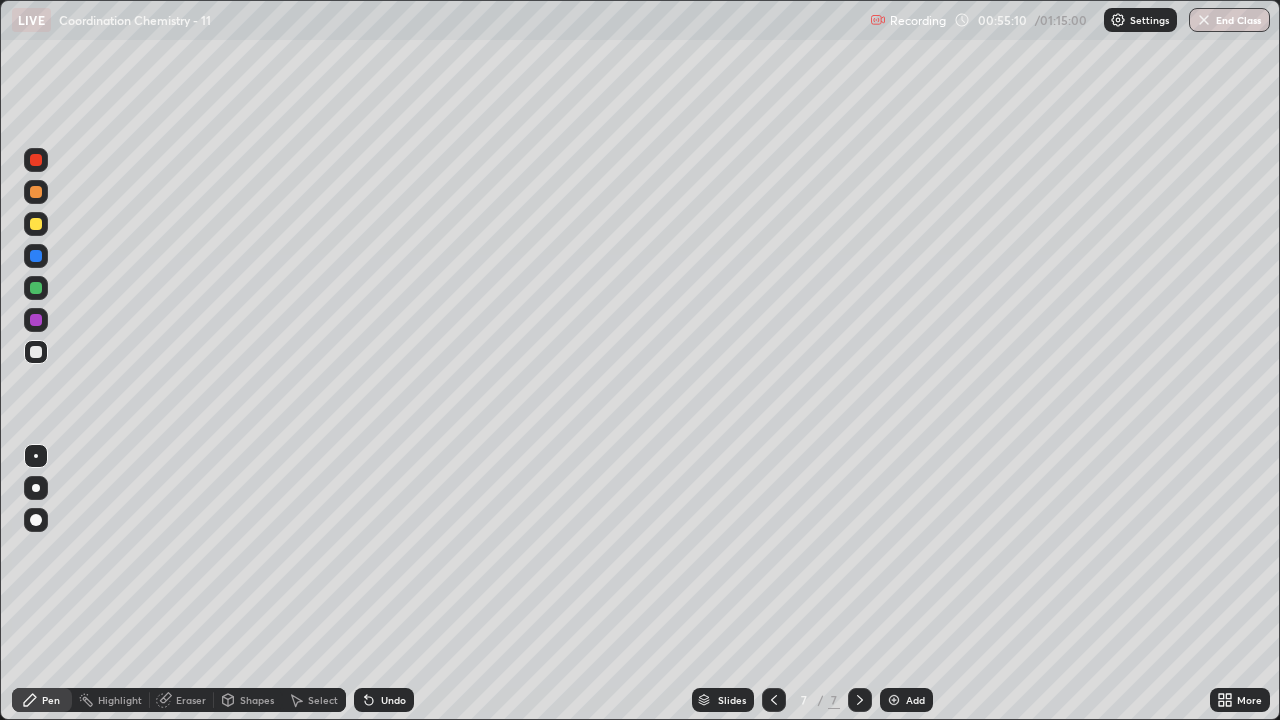 click 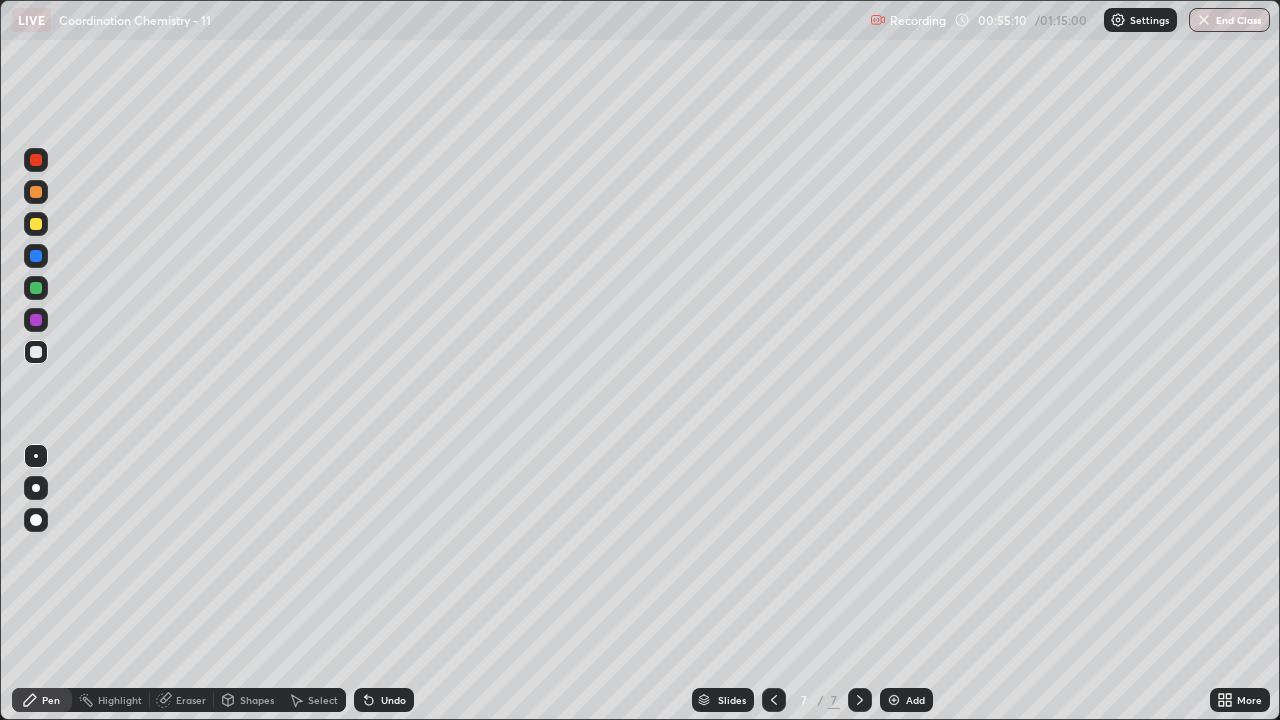 click 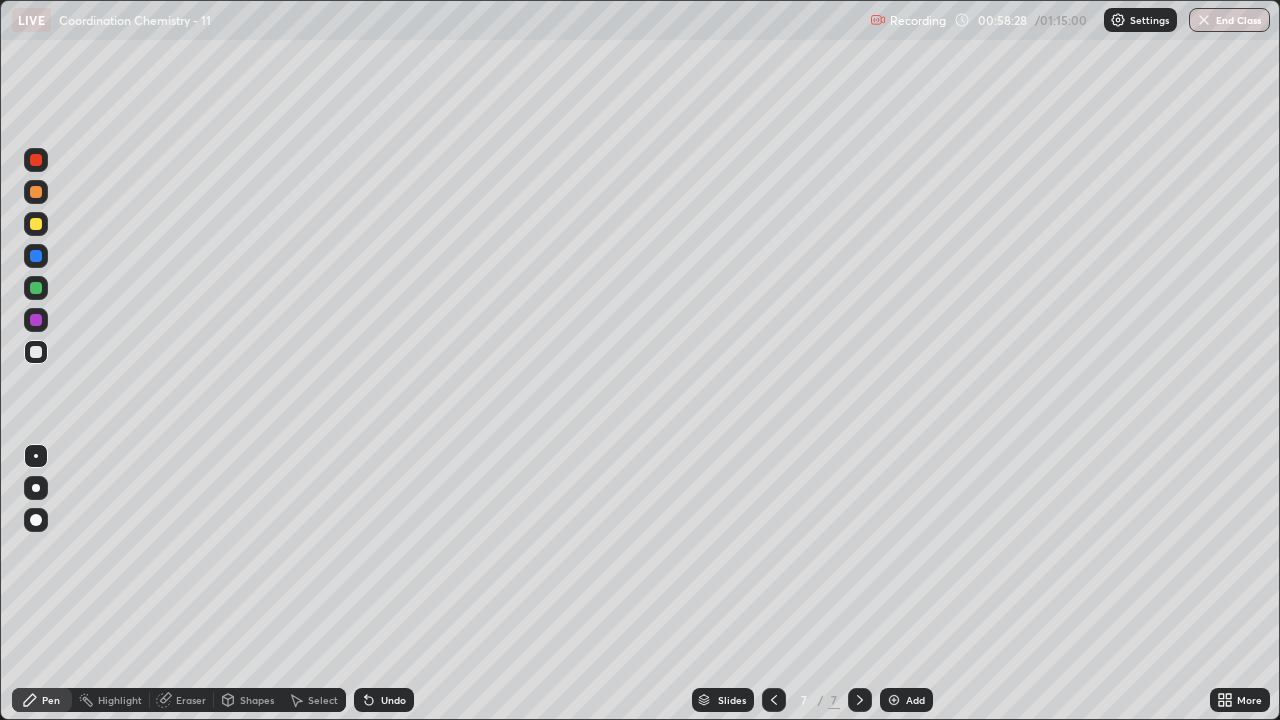 click on "Select" at bounding box center (323, 700) 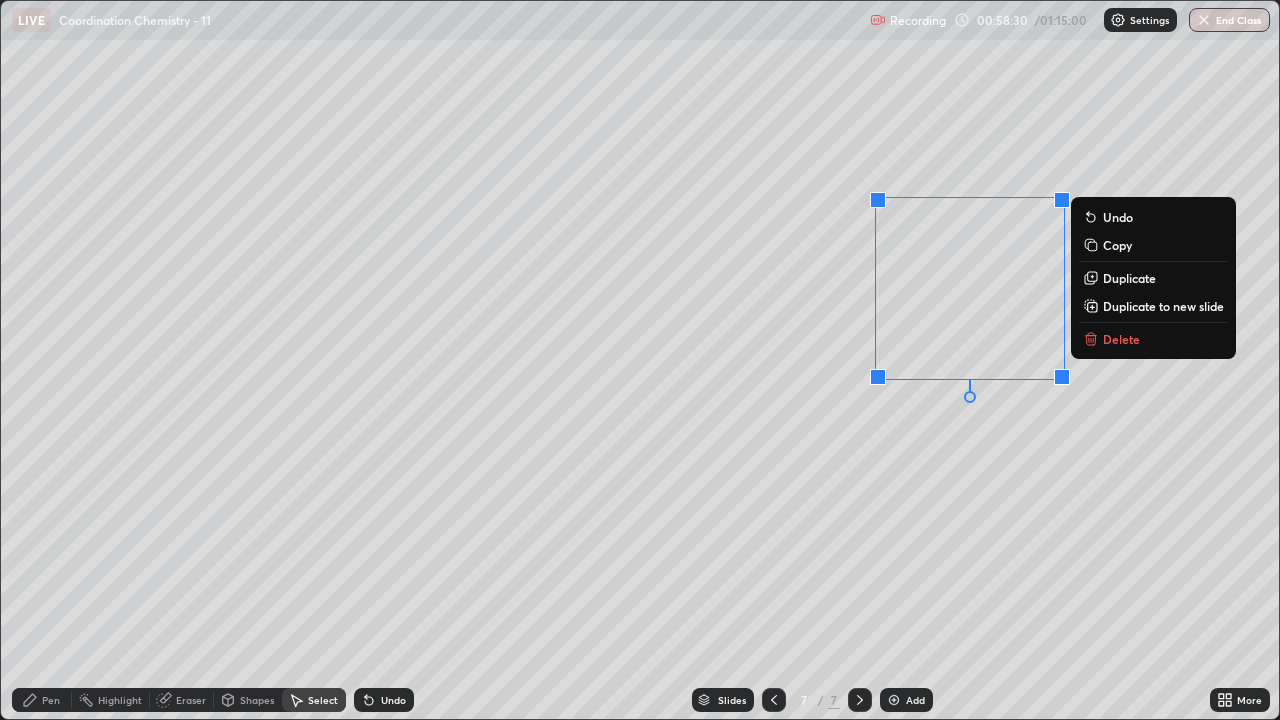 click on "Delete" at bounding box center [1121, 339] 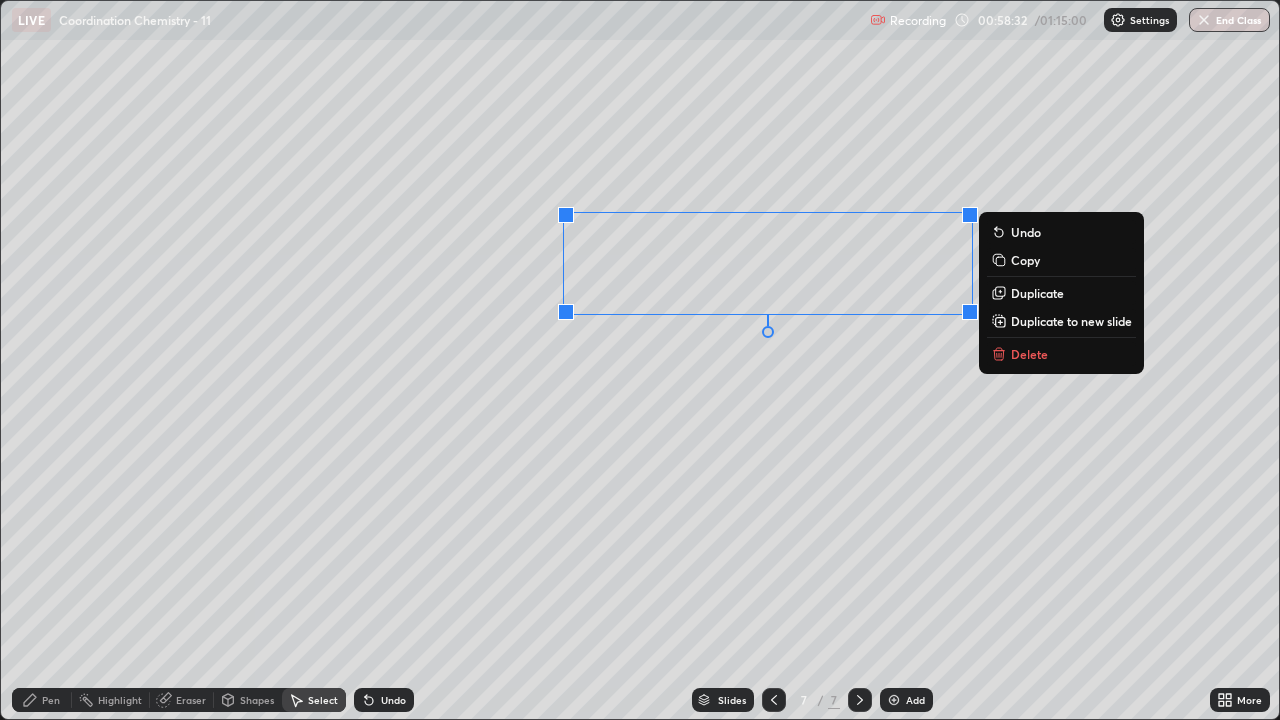 click on "Delete" at bounding box center (1029, 354) 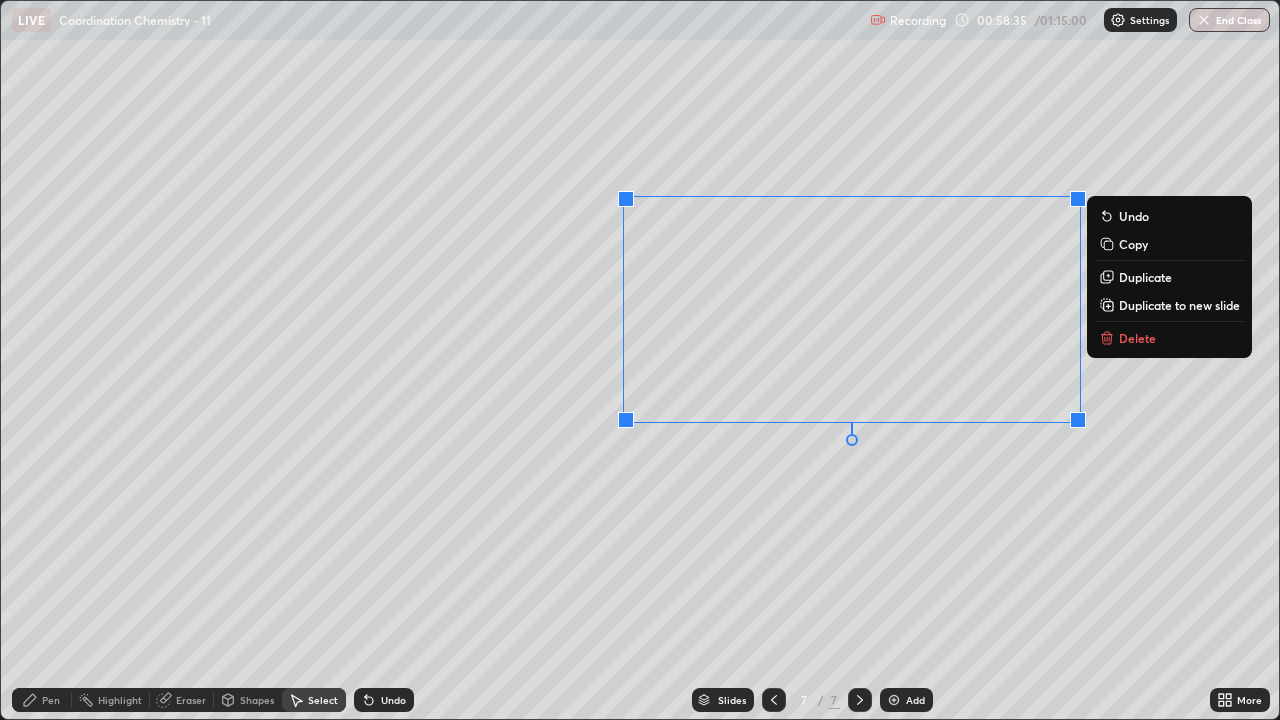 click on "Delete" at bounding box center [1137, 338] 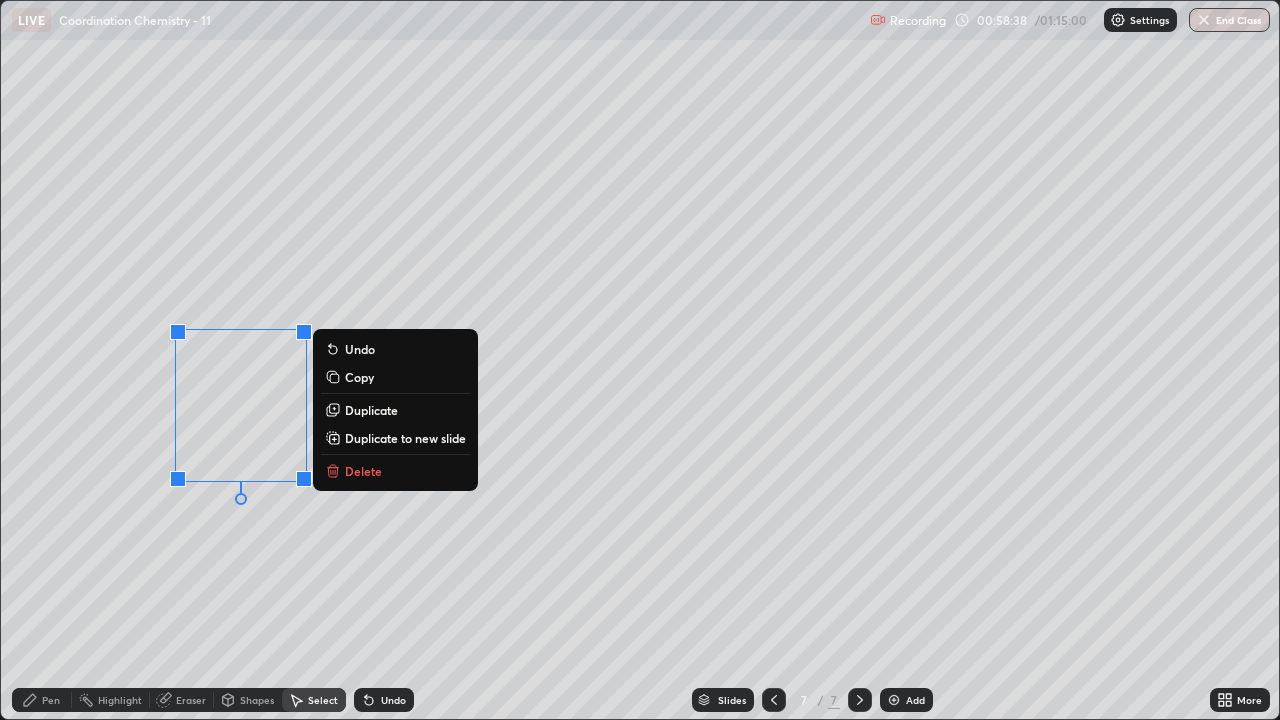 click on "Delete" at bounding box center [363, 471] 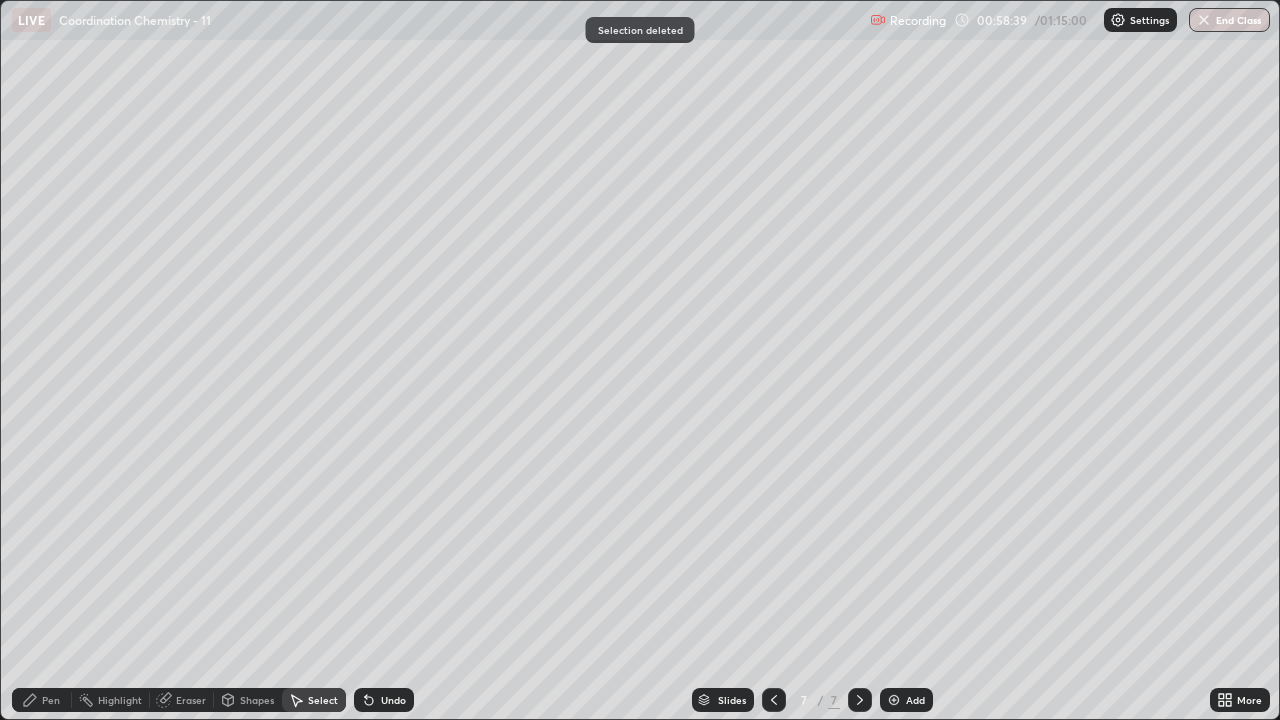click on "Pen" at bounding box center [51, 700] 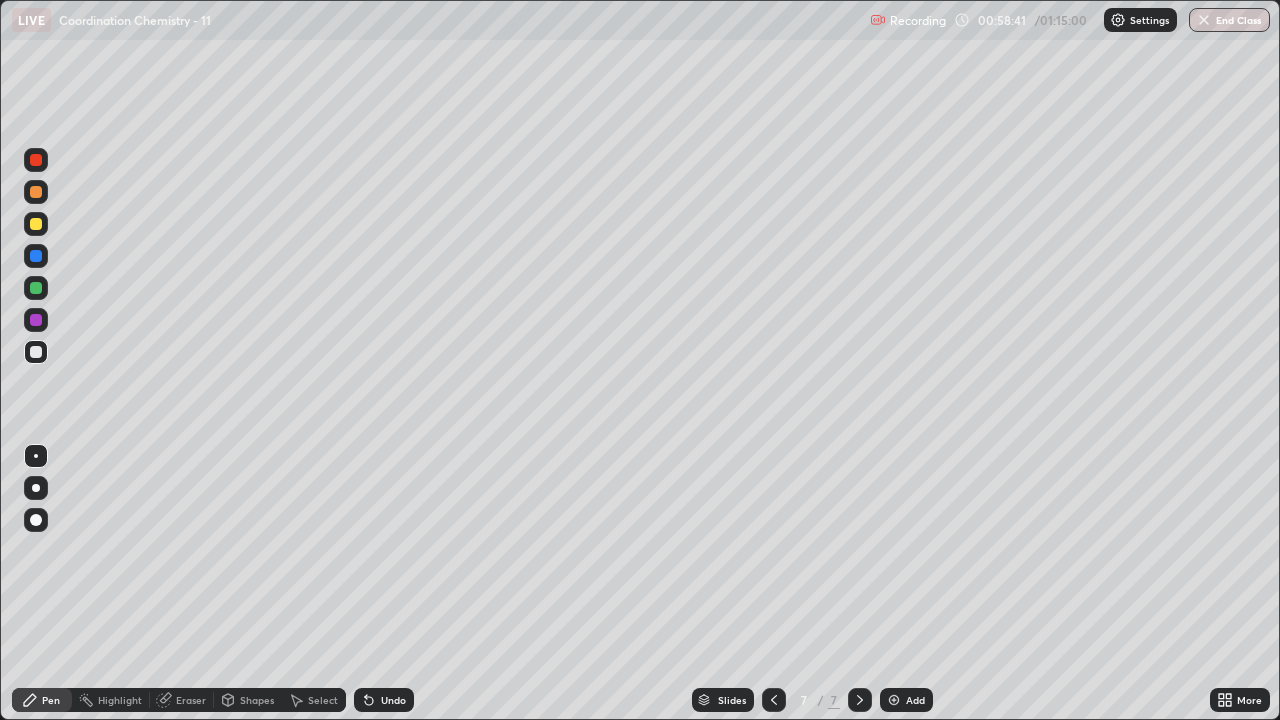 click on "Eraser" at bounding box center (191, 700) 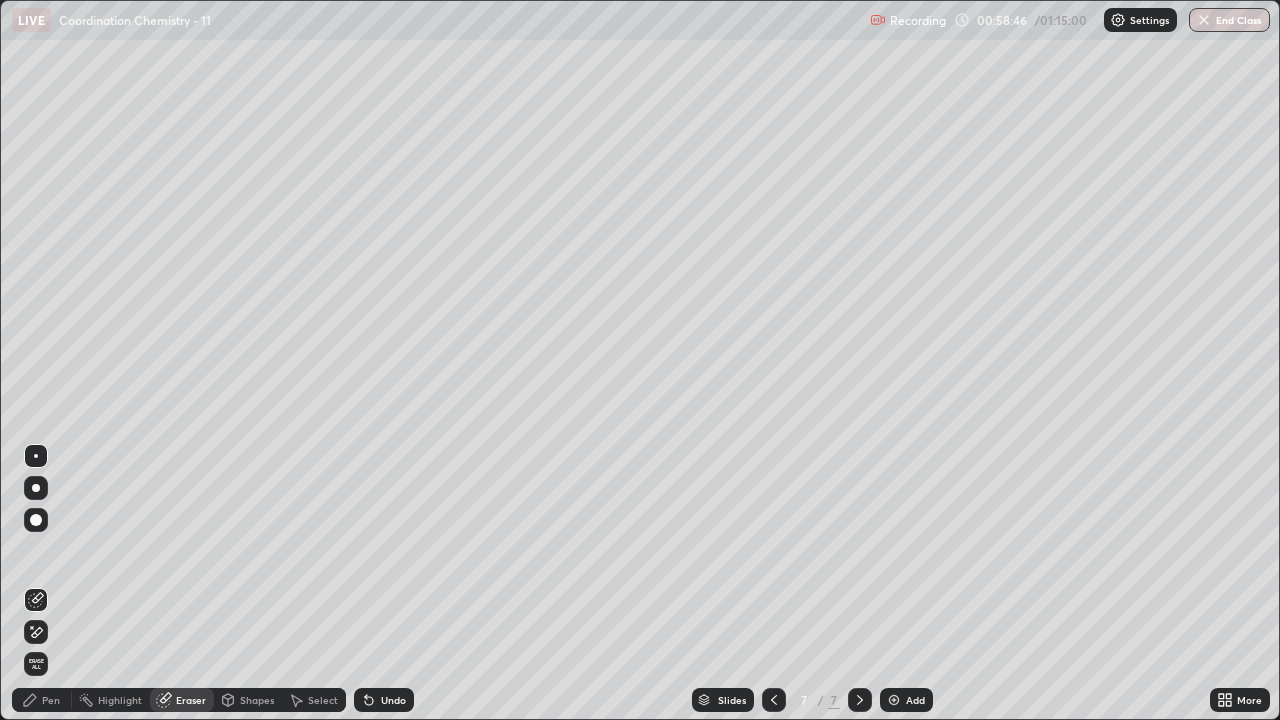 click on "Pen" at bounding box center (42, 700) 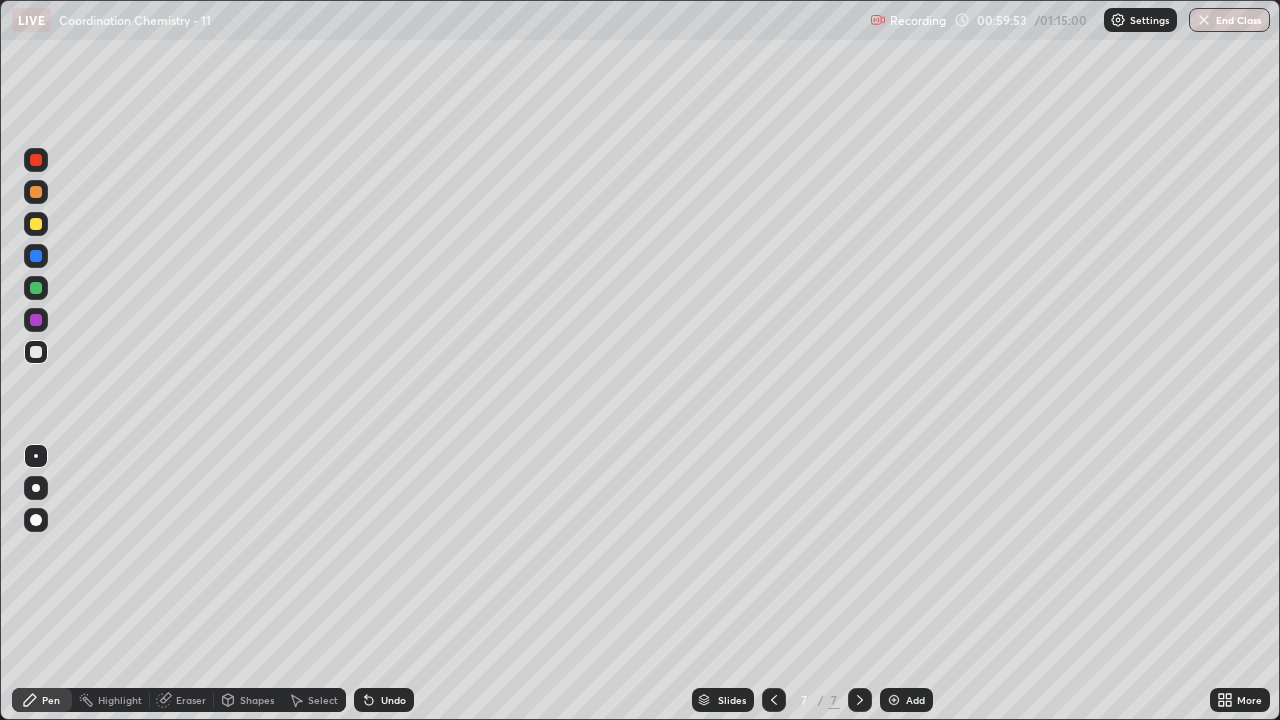 click on "Undo" at bounding box center [393, 700] 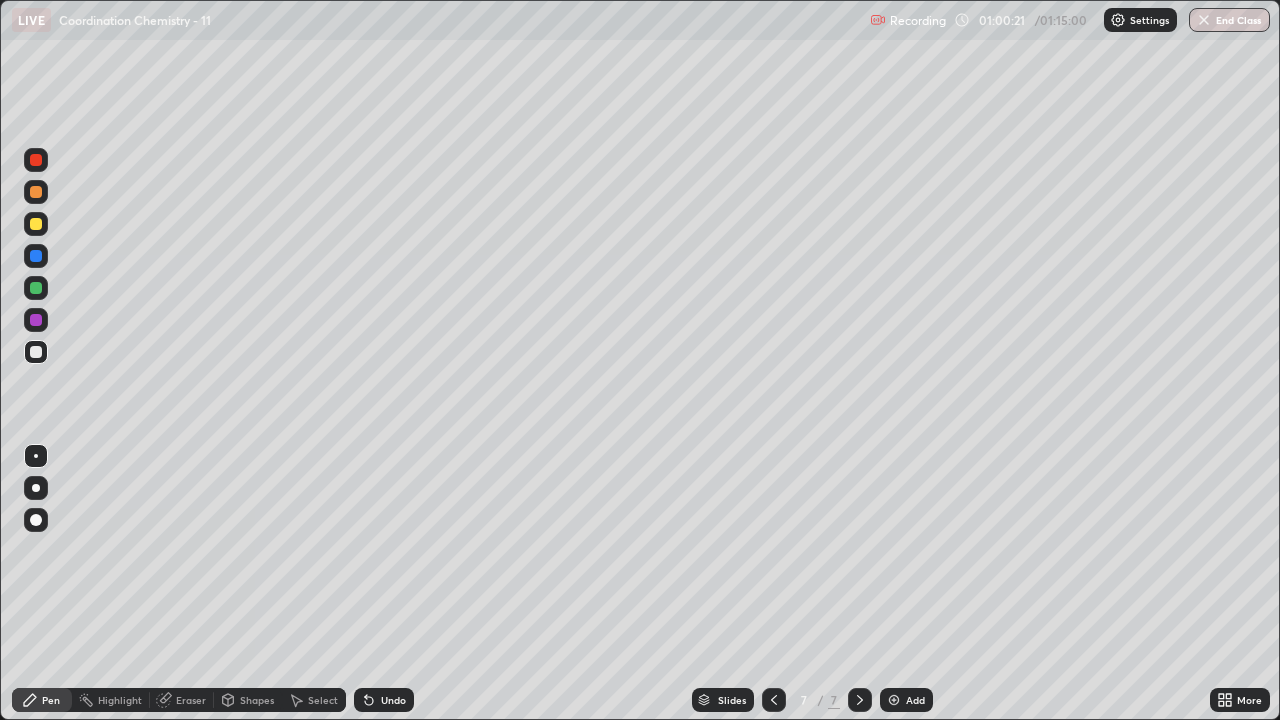 click at bounding box center (894, 700) 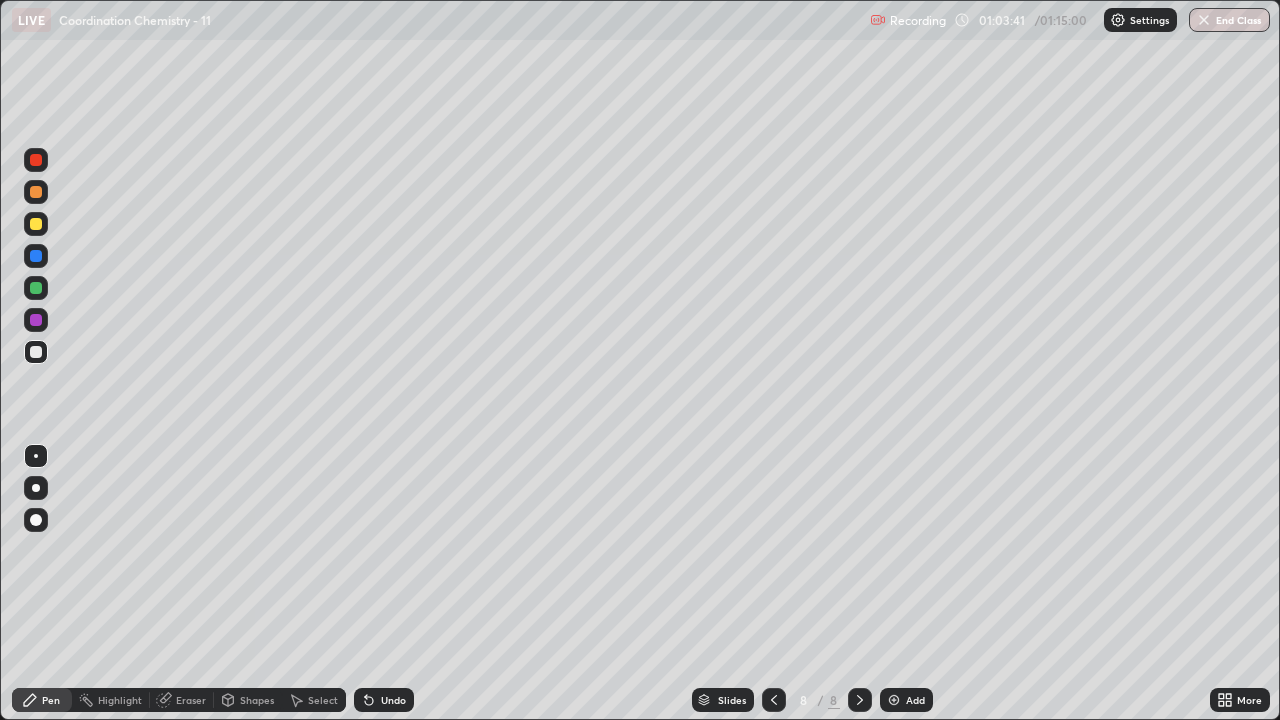click on "Eraser" at bounding box center [191, 700] 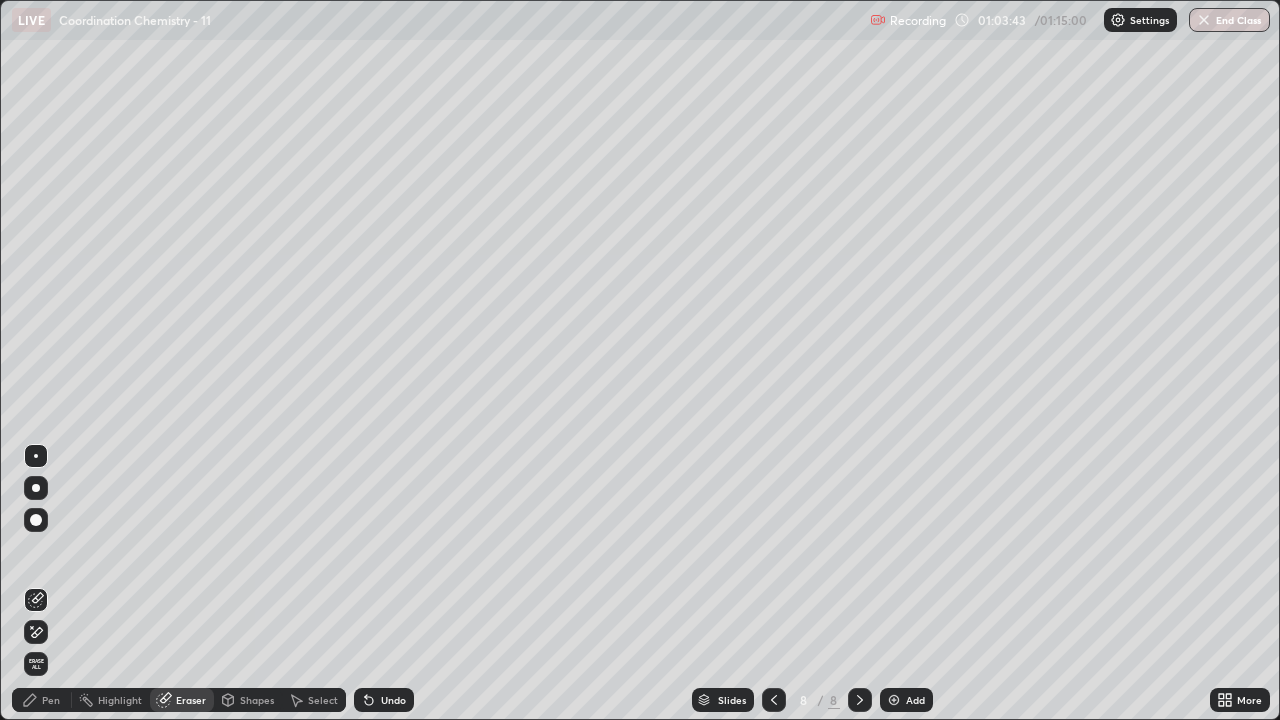 click on "Pen" at bounding box center [51, 700] 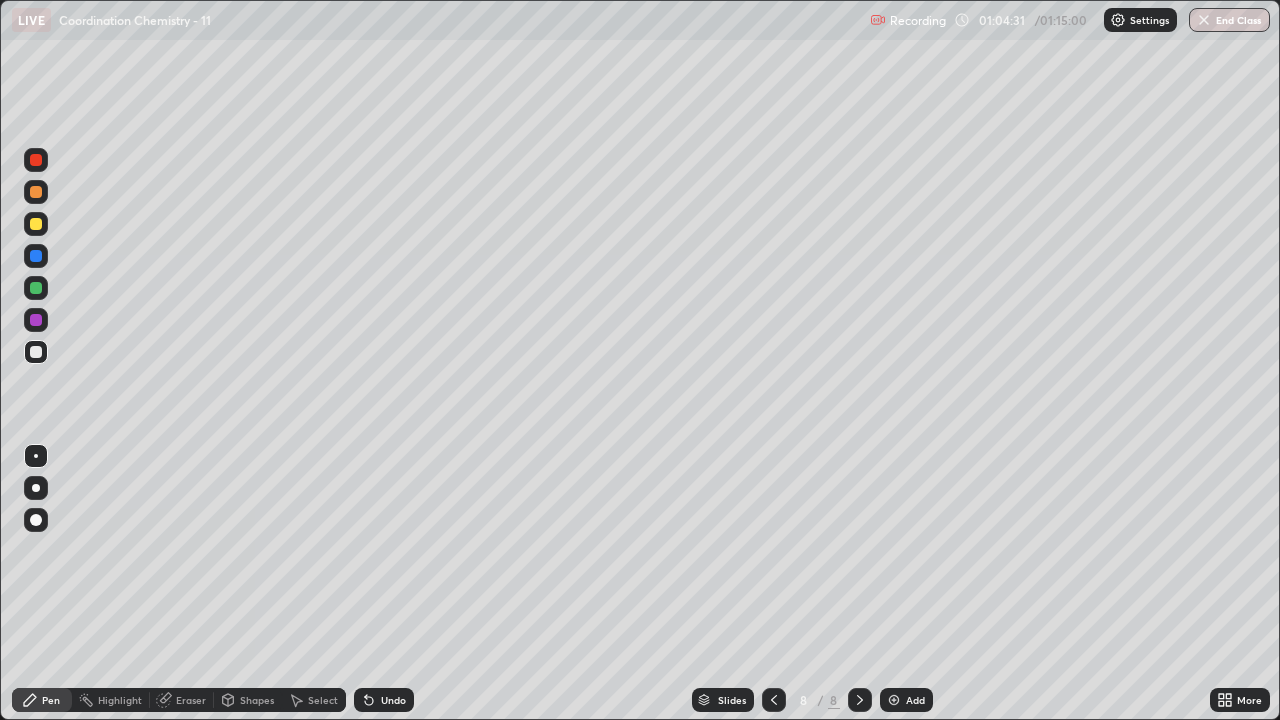click at bounding box center [894, 700] 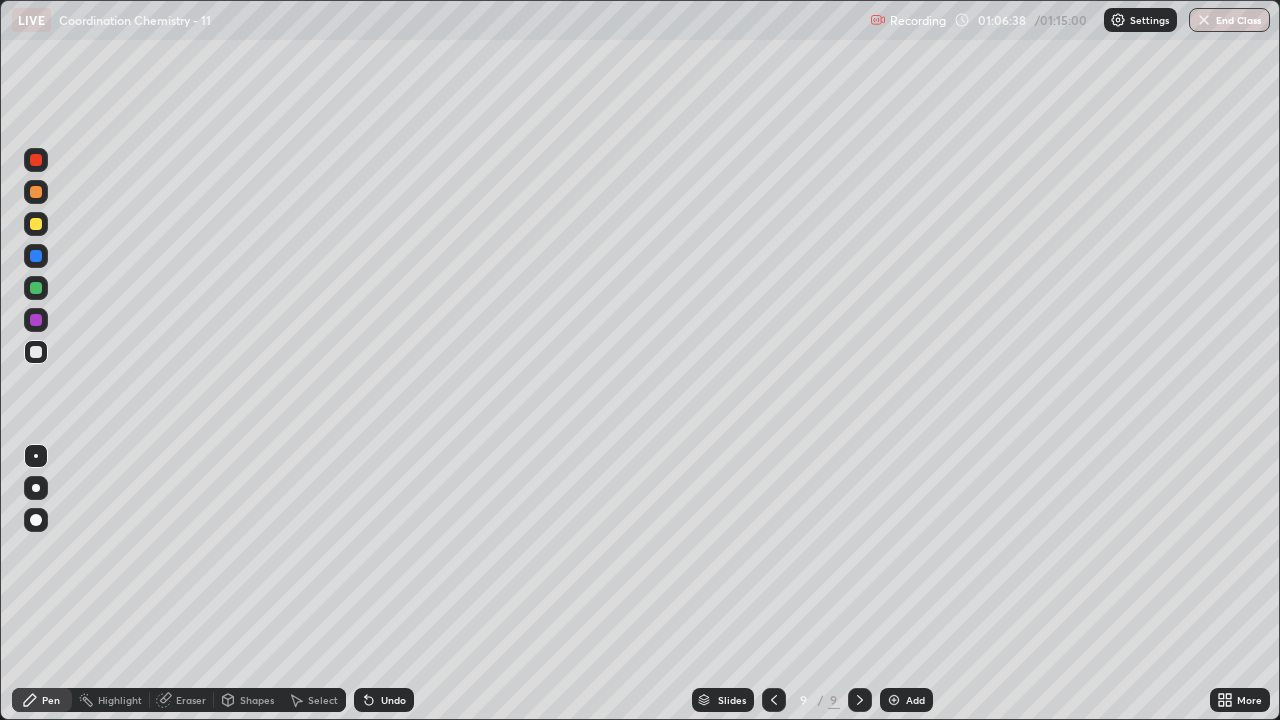 click on "Eraser" at bounding box center (191, 700) 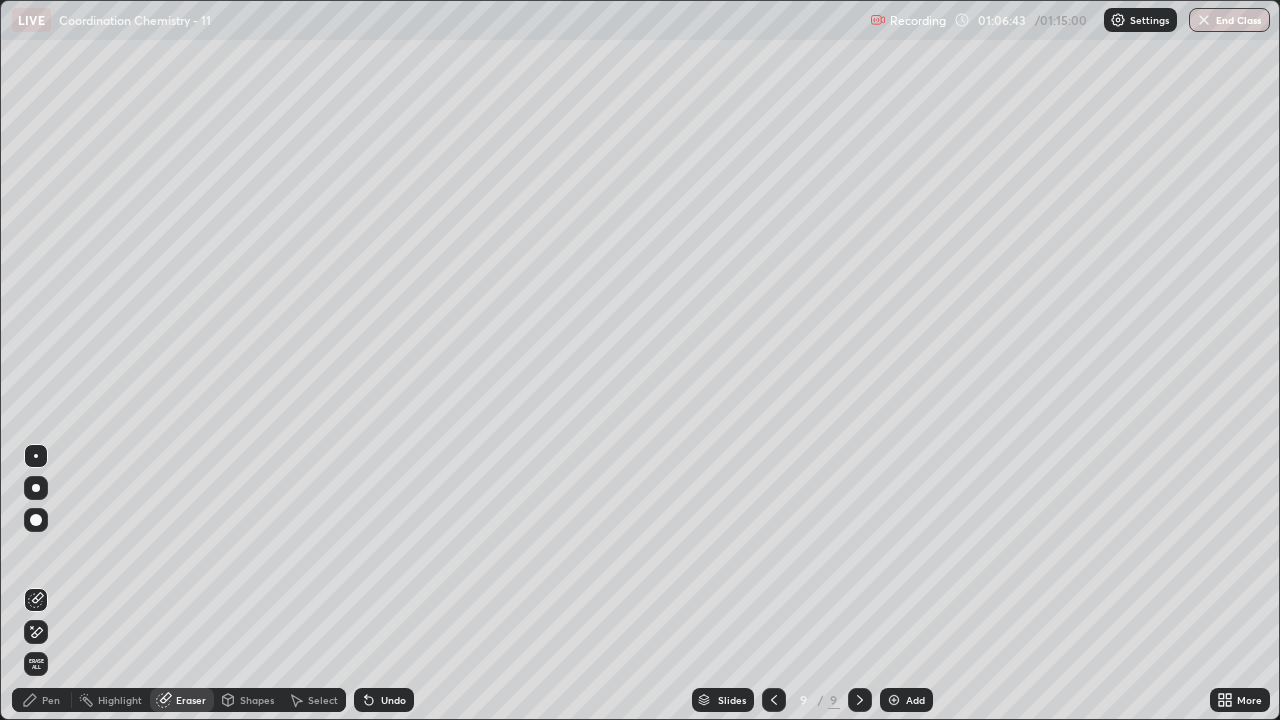 click 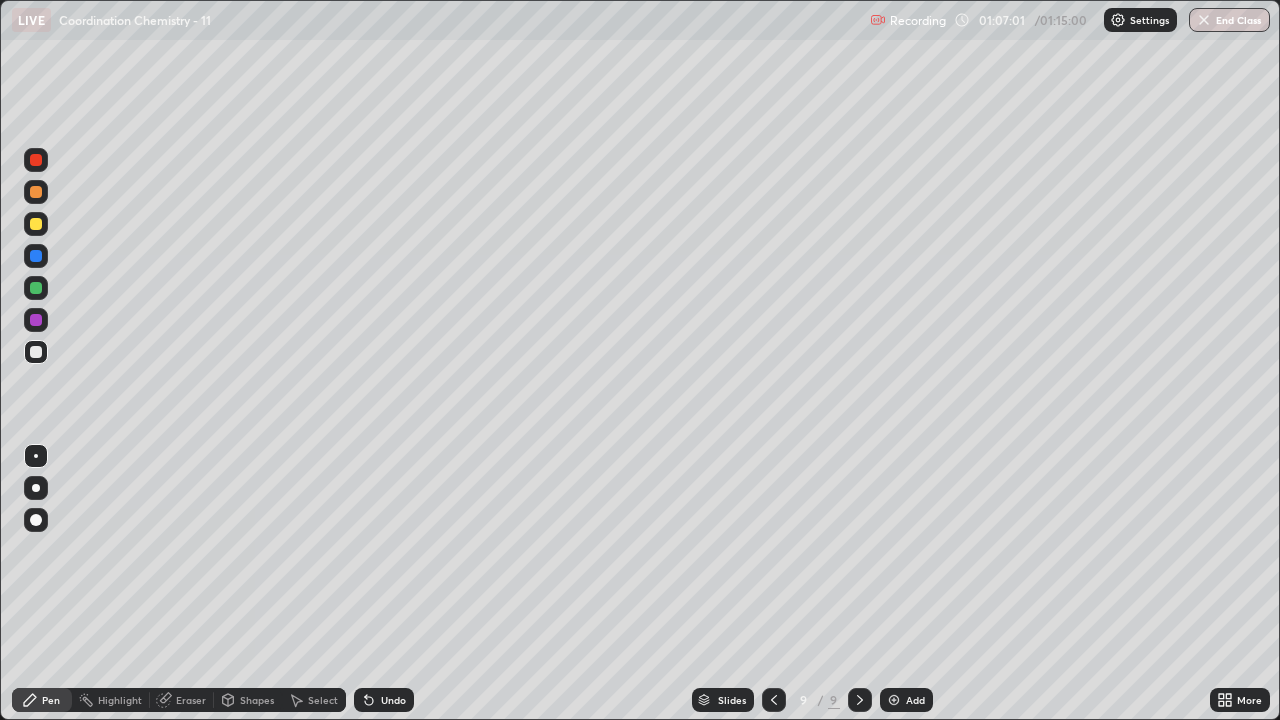 click on "Undo" at bounding box center [393, 700] 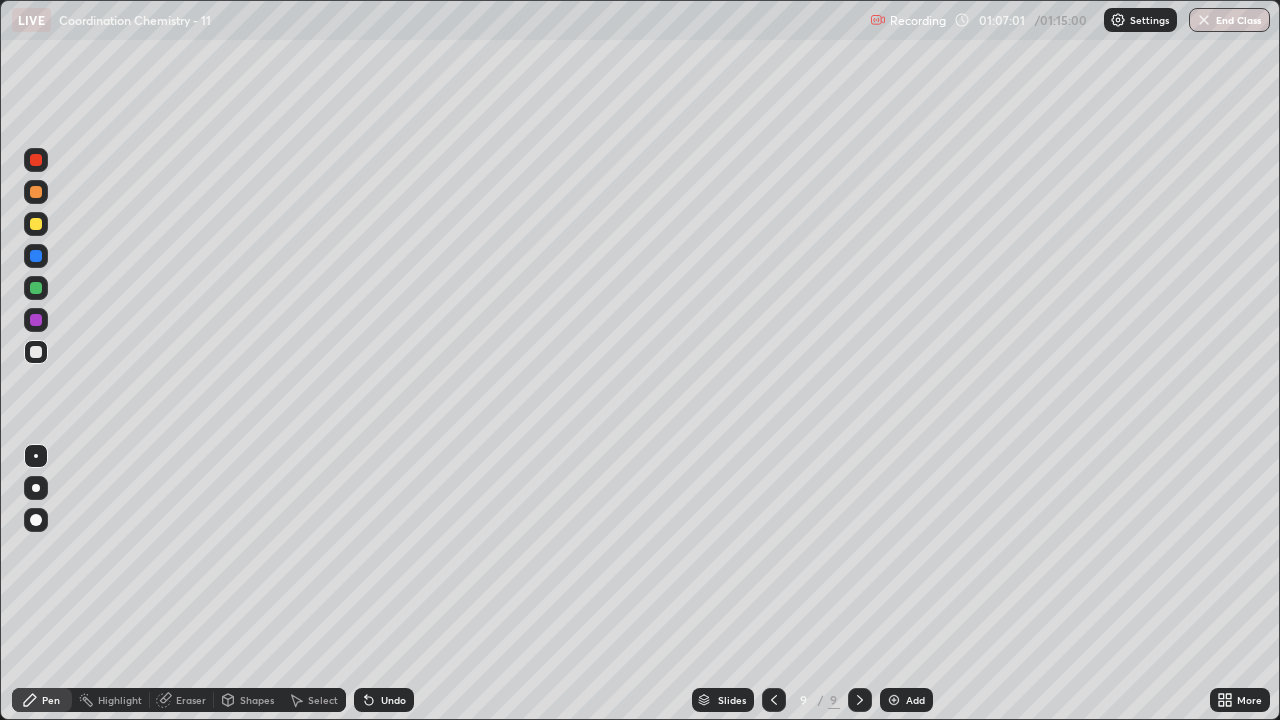 click on "Undo" at bounding box center (393, 700) 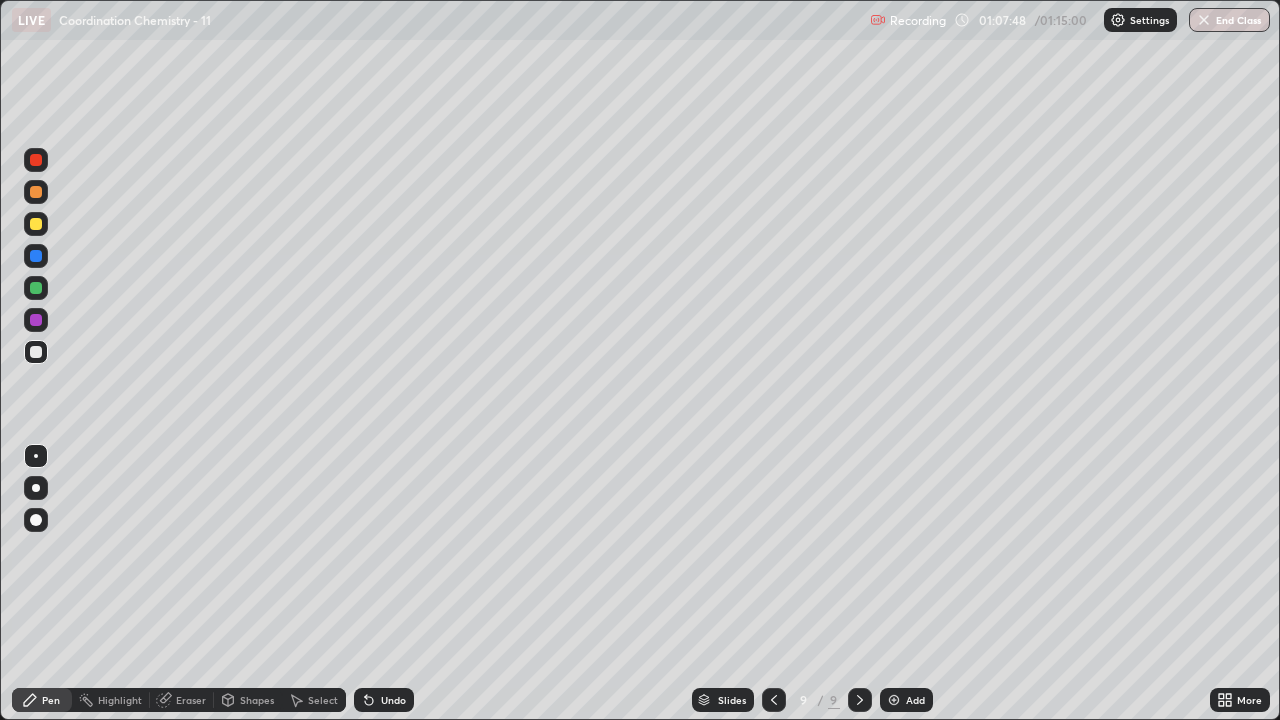 click on "Eraser" at bounding box center [191, 700] 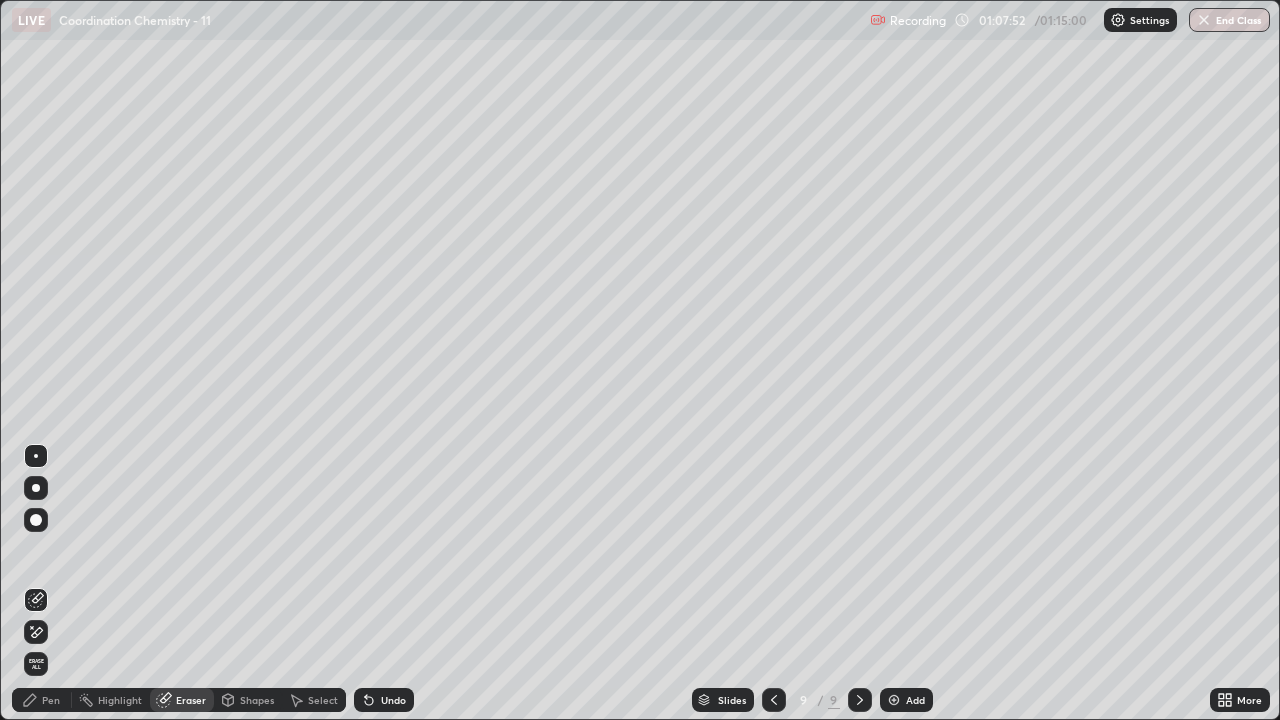 click on "Pen" at bounding box center [51, 700] 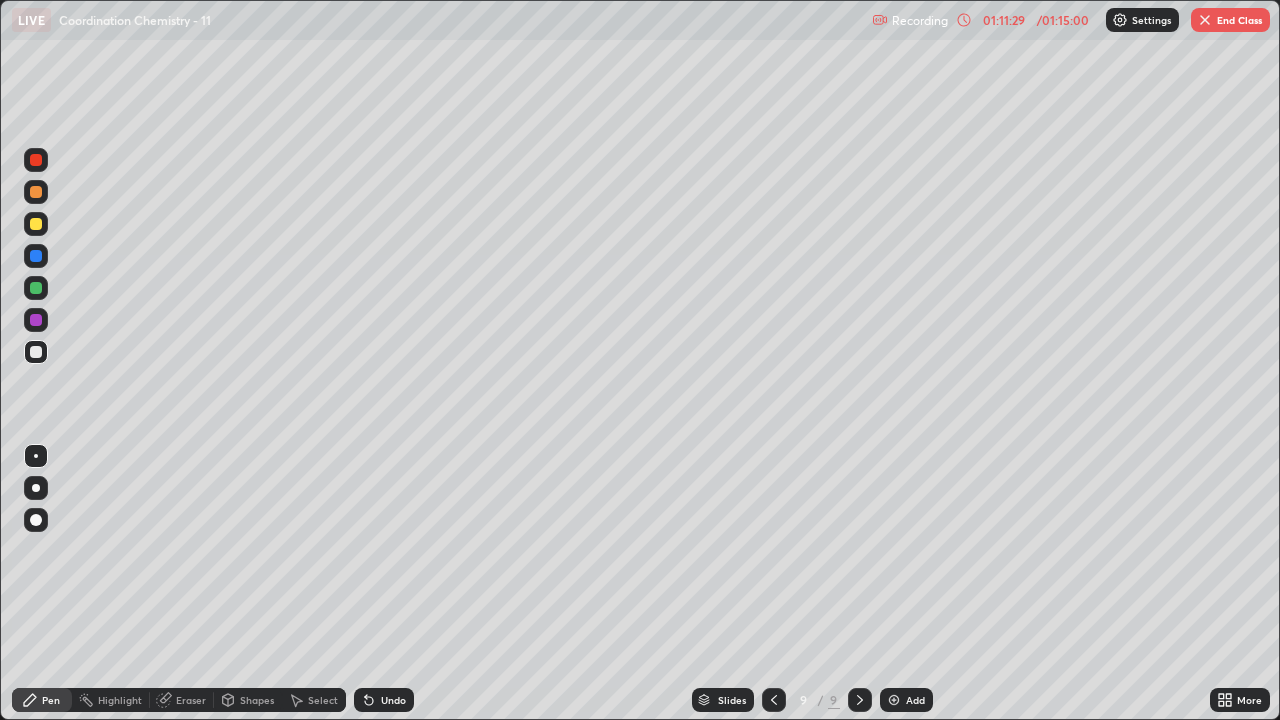 click on "End Class" at bounding box center [1230, 20] 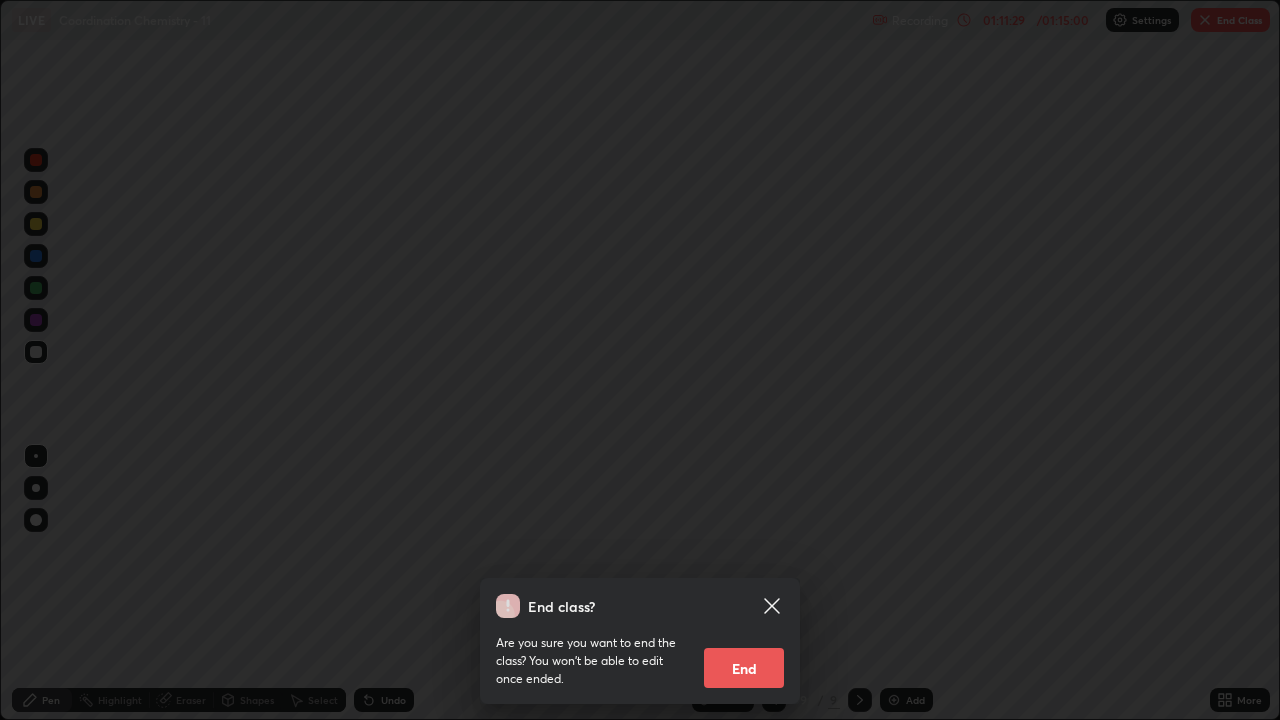click on "End" at bounding box center [744, 668] 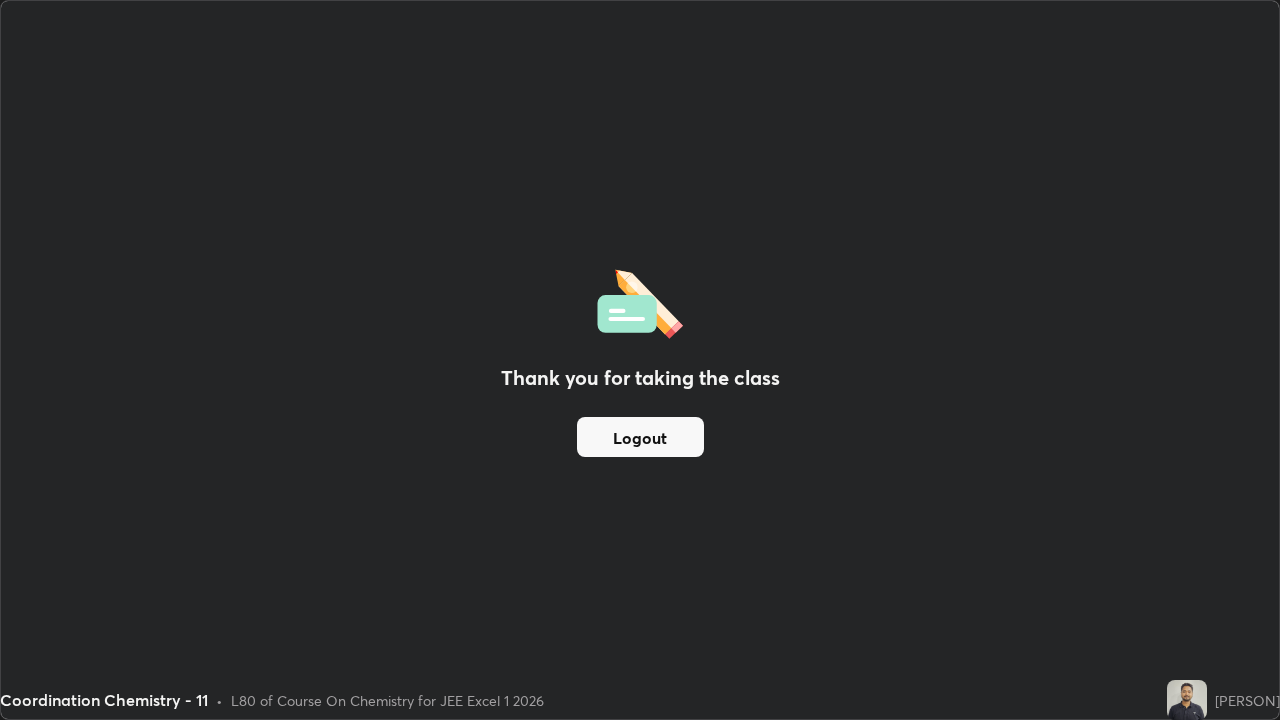 click on "Logout" at bounding box center (640, 437) 